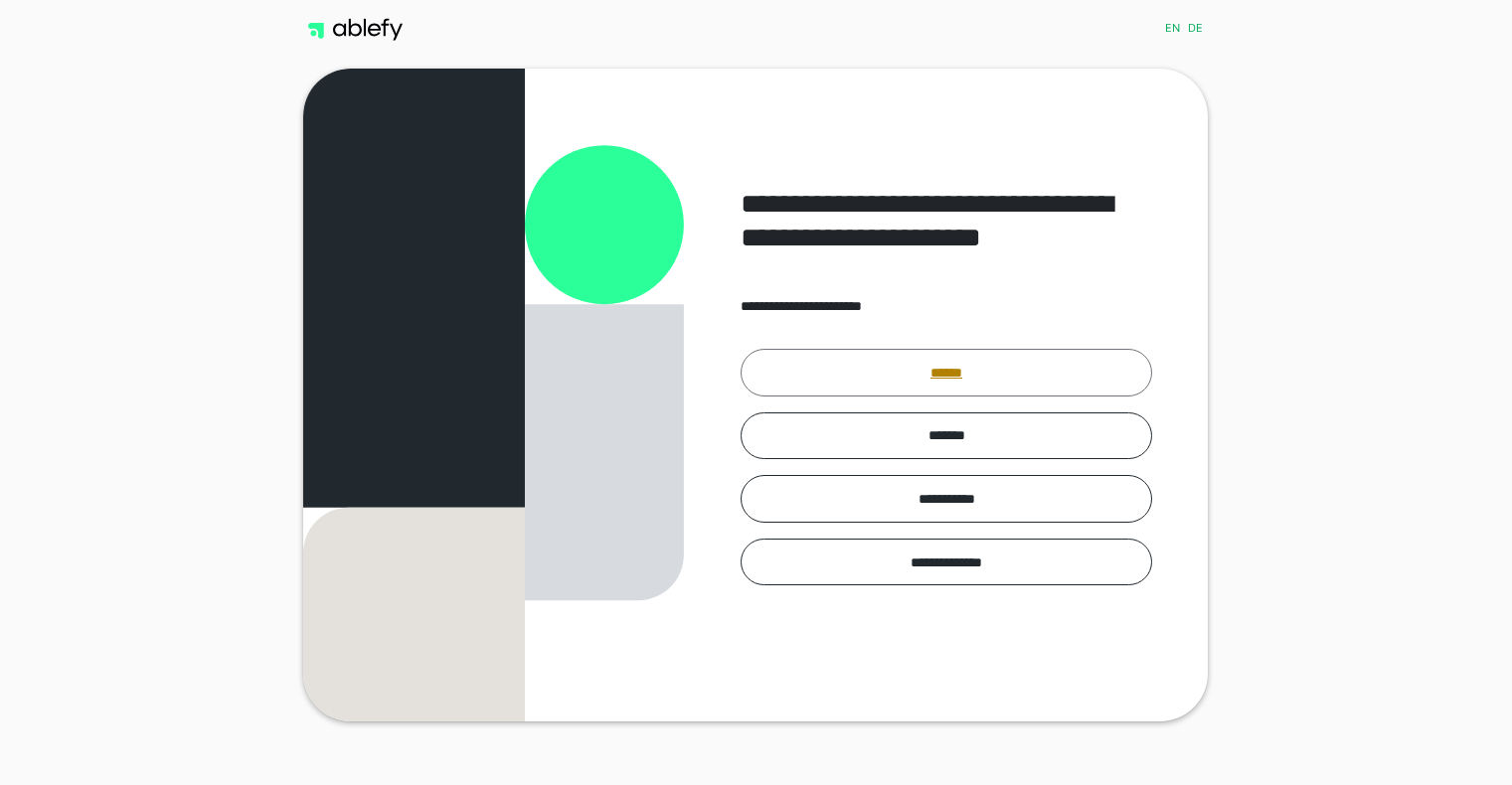 scroll, scrollTop: 0, scrollLeft: 0, axis: both 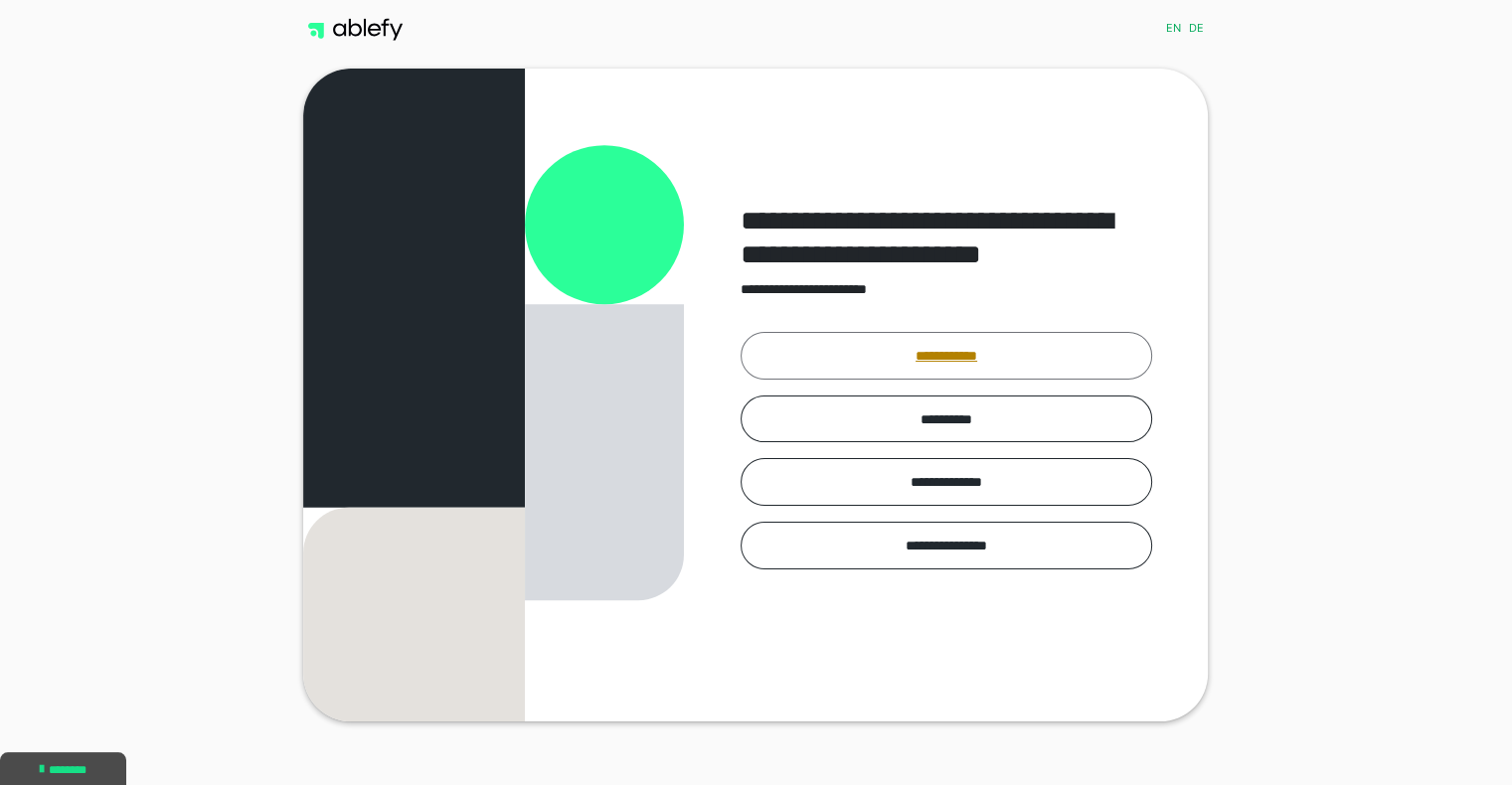 click on "**********" at bounding box center [946, 356] 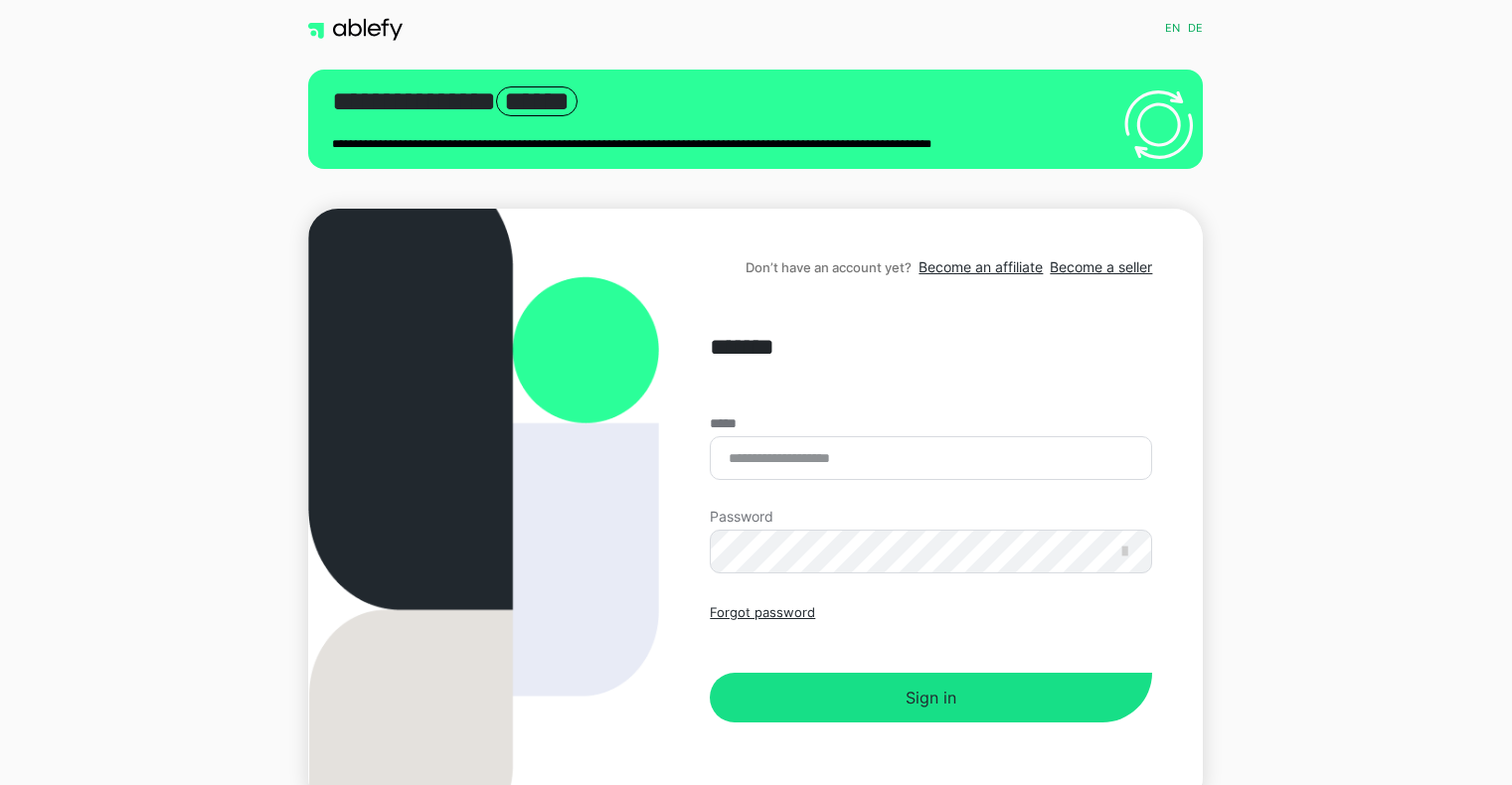 scroll, scrollTop: 0, scrollLeft: 0, axis: both 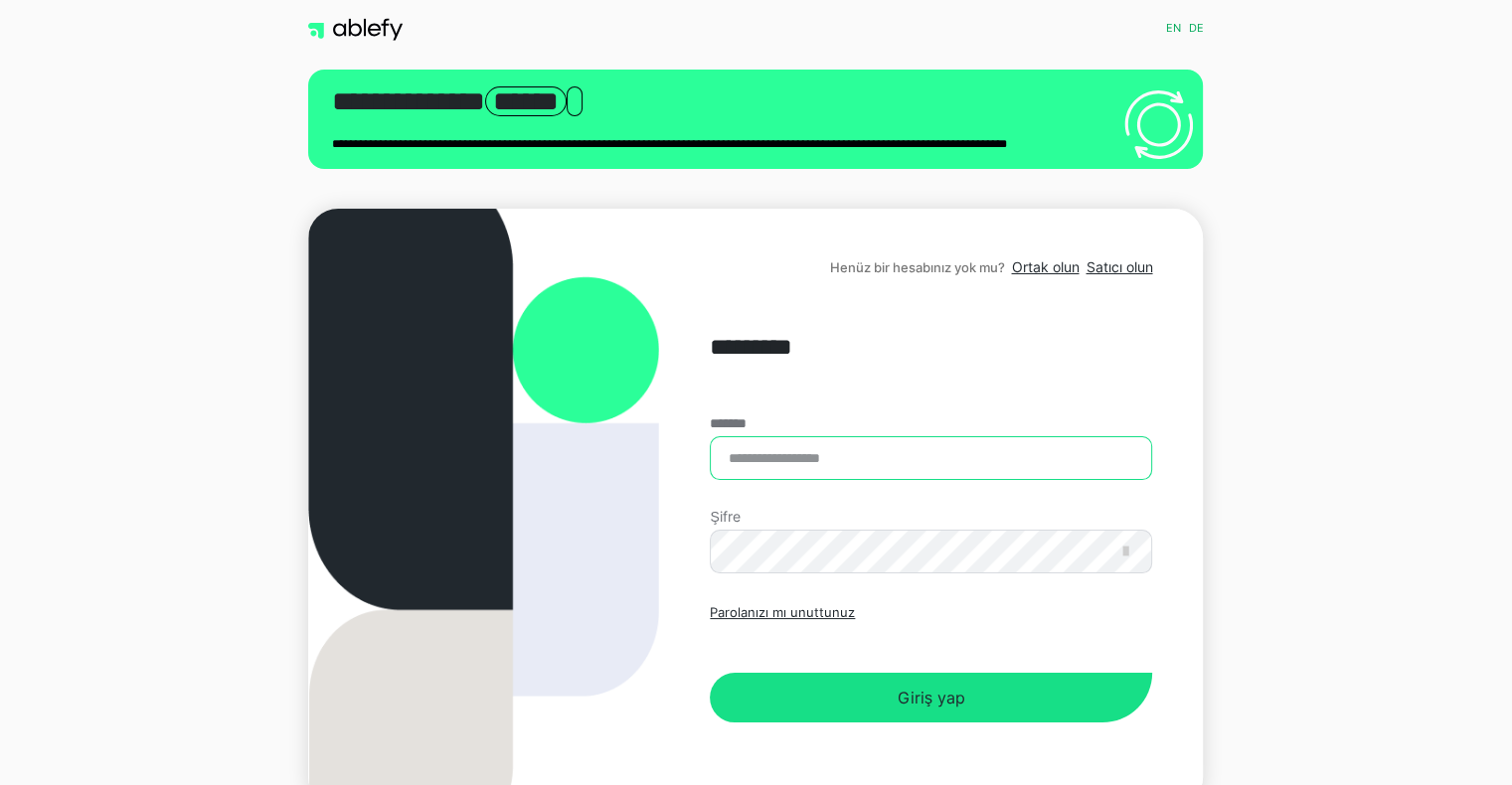 click on "*******" at bounding box center (930, 458) 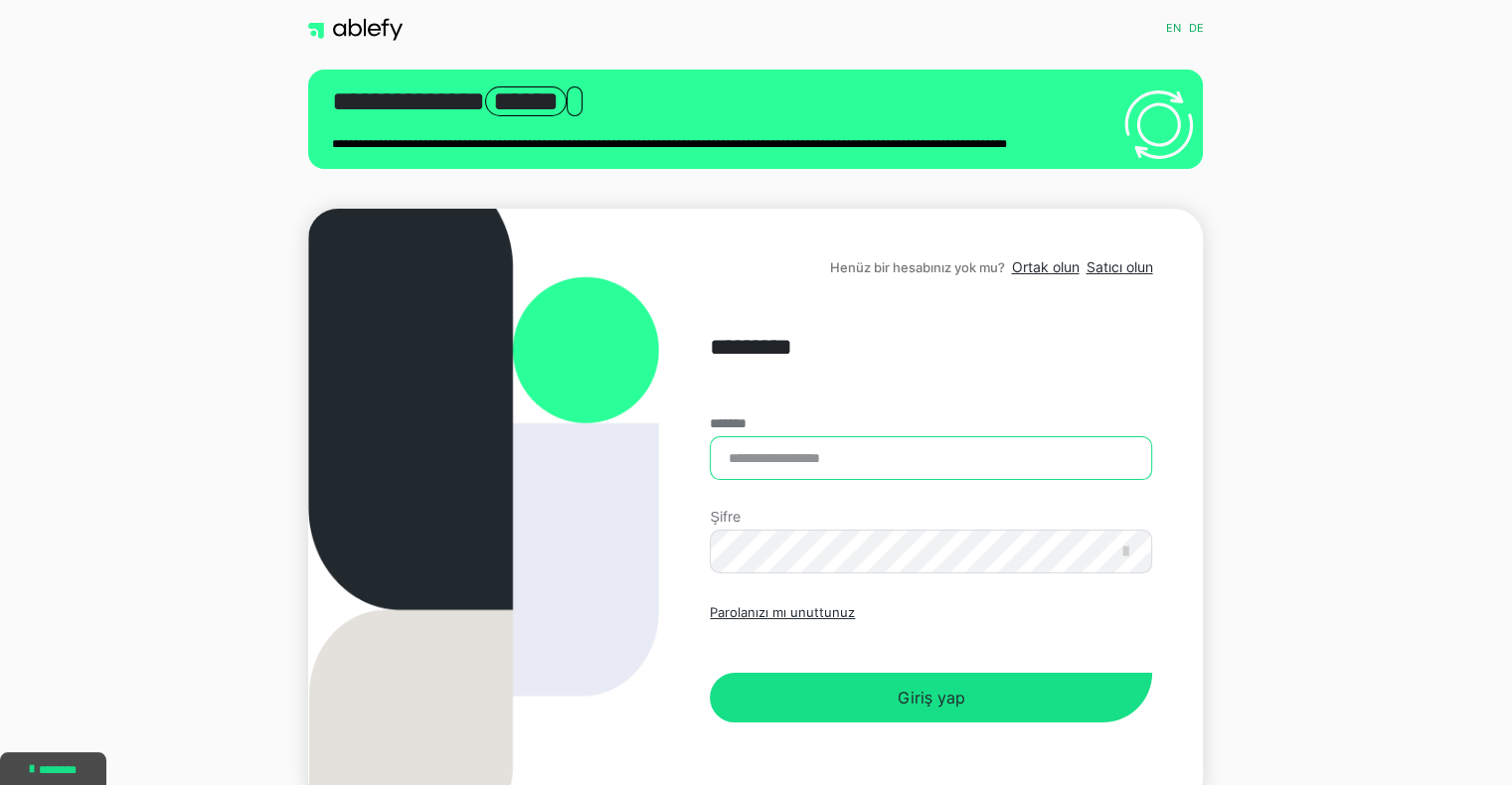 click on "*******" at bounding box center (930, 458) 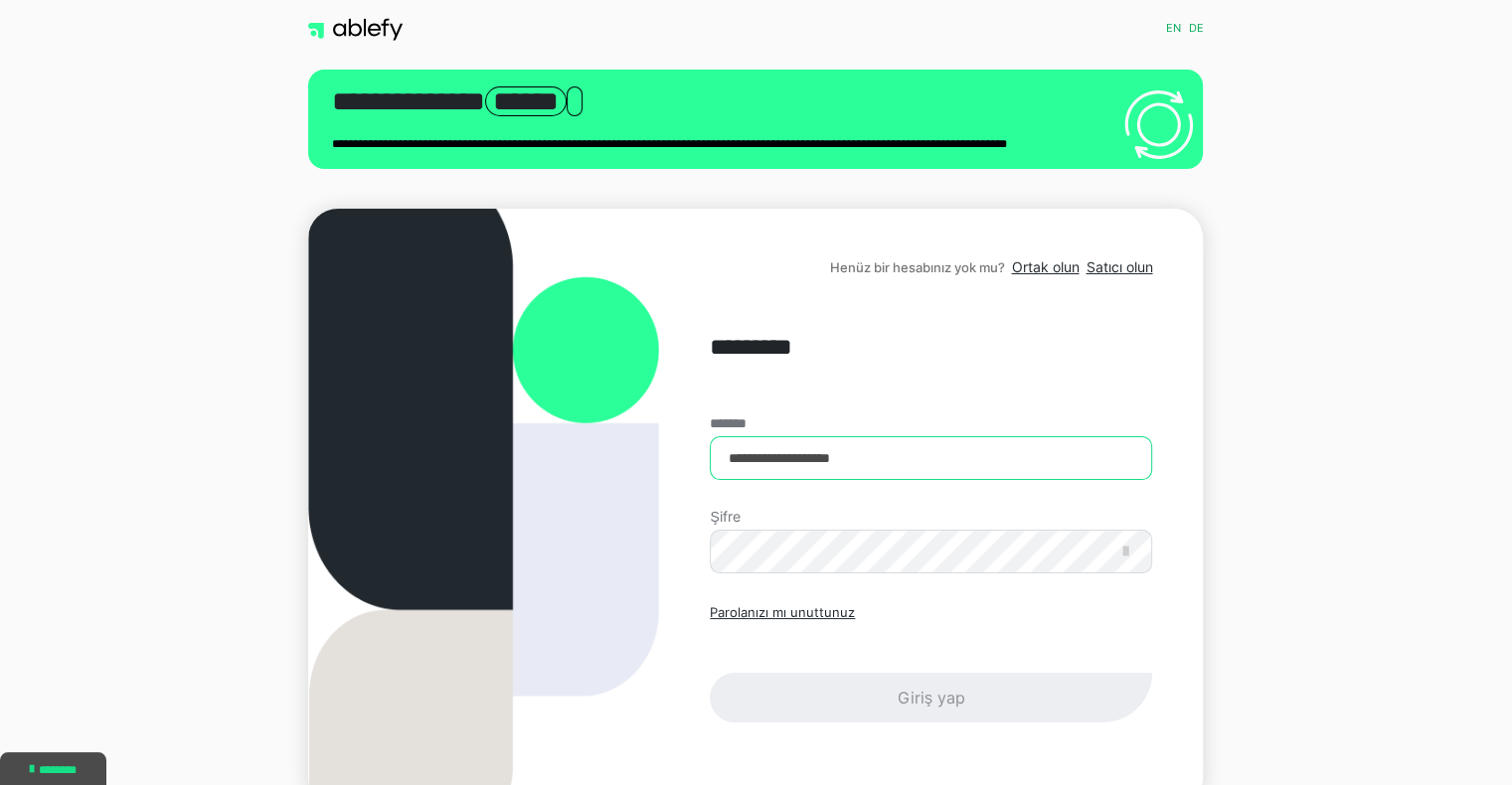 type on "**********" 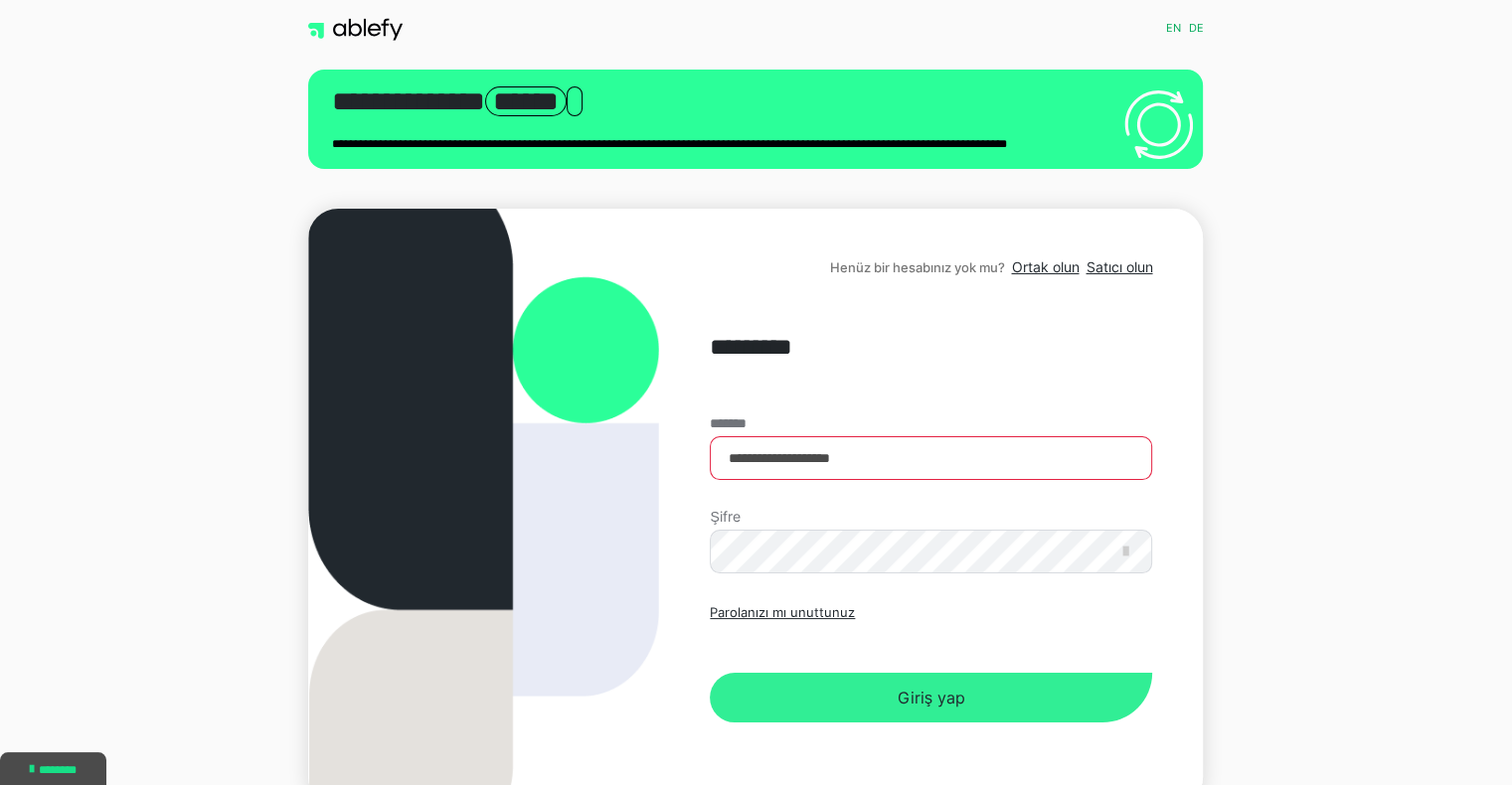 click on "Giriş yap" at bounding box center [930, 698] 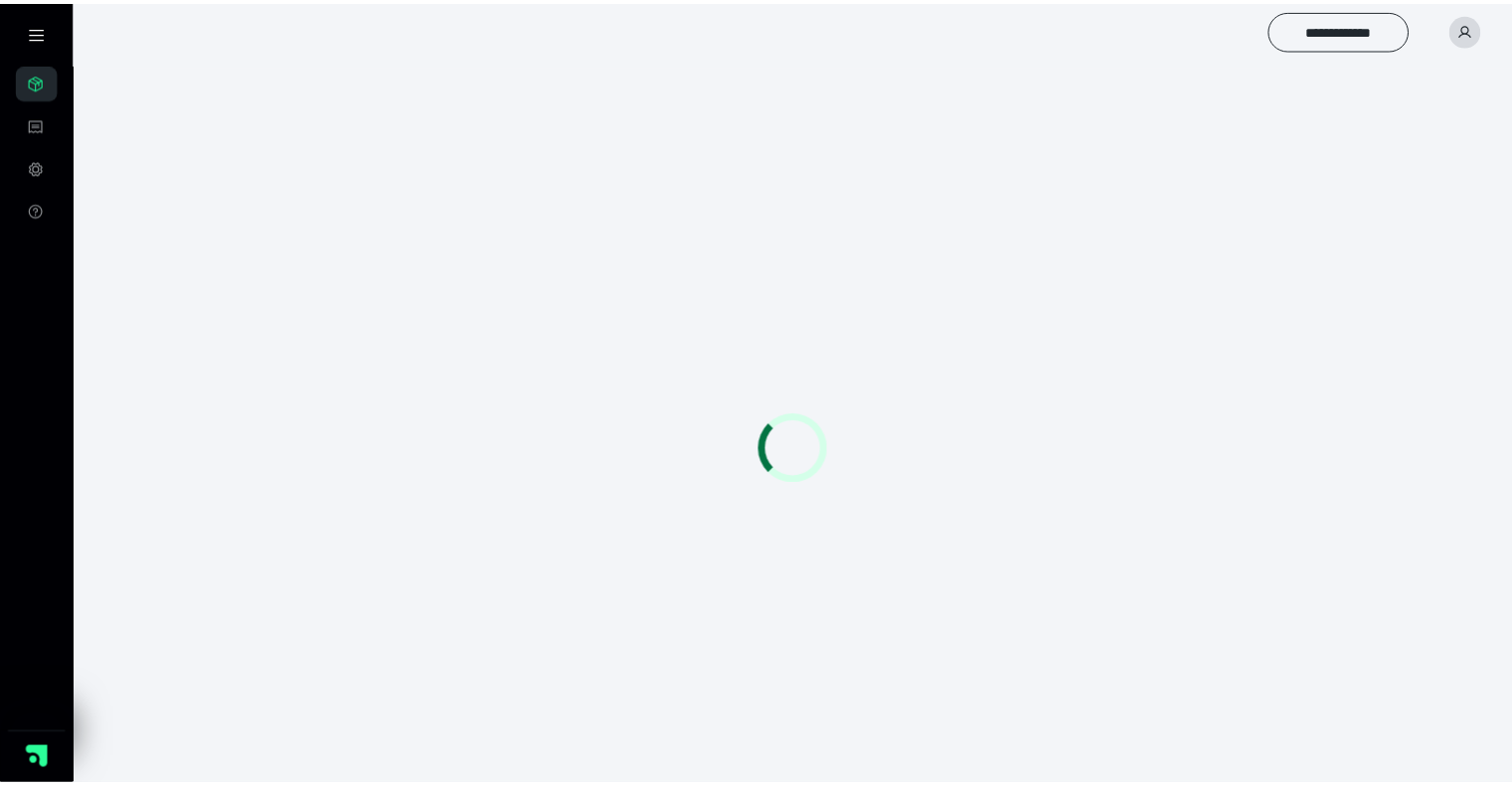 scroll, scrollTop: 0, scrollLeft: 0, axis: both 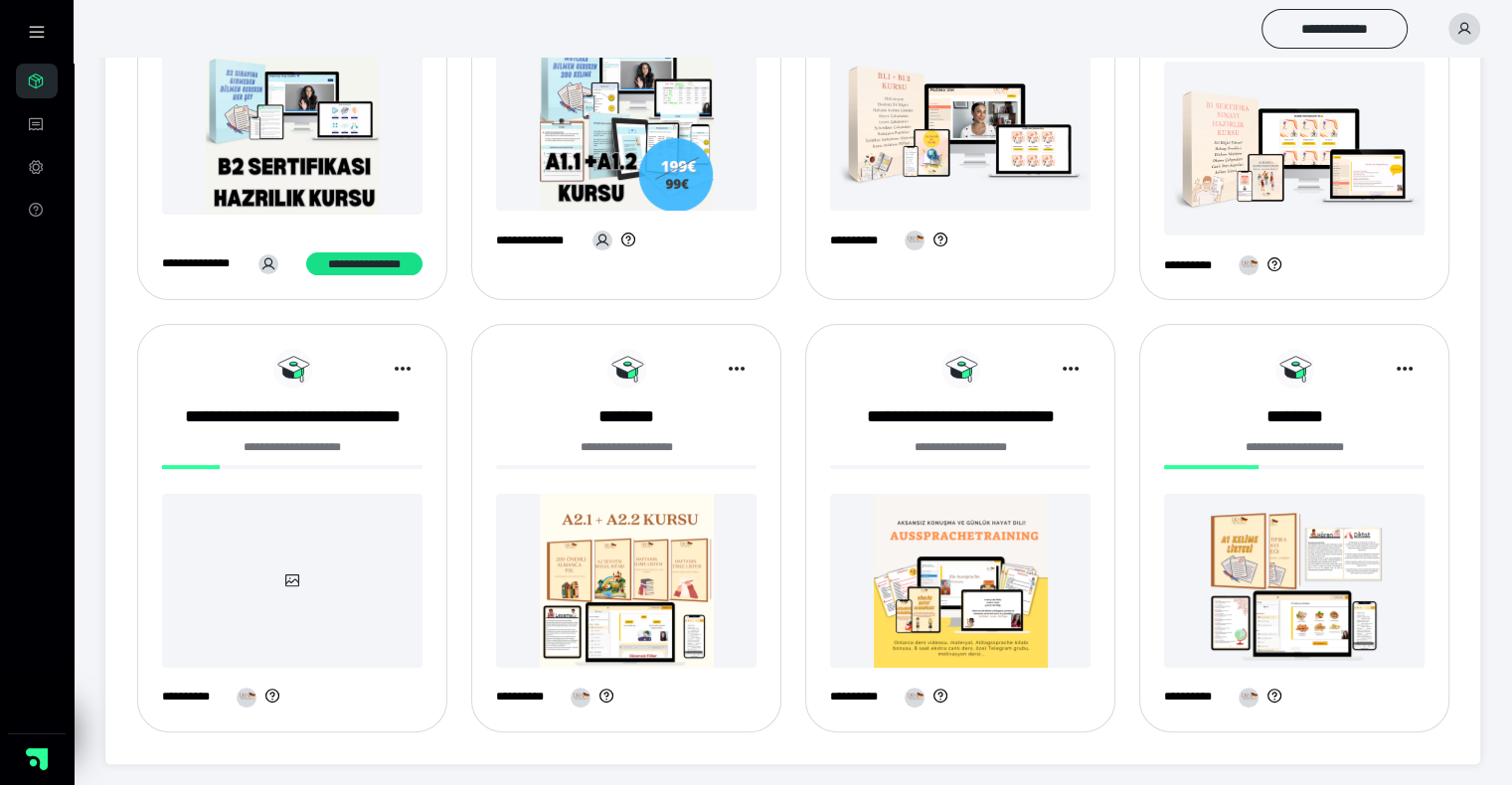 click at bounding box center [626, 123] 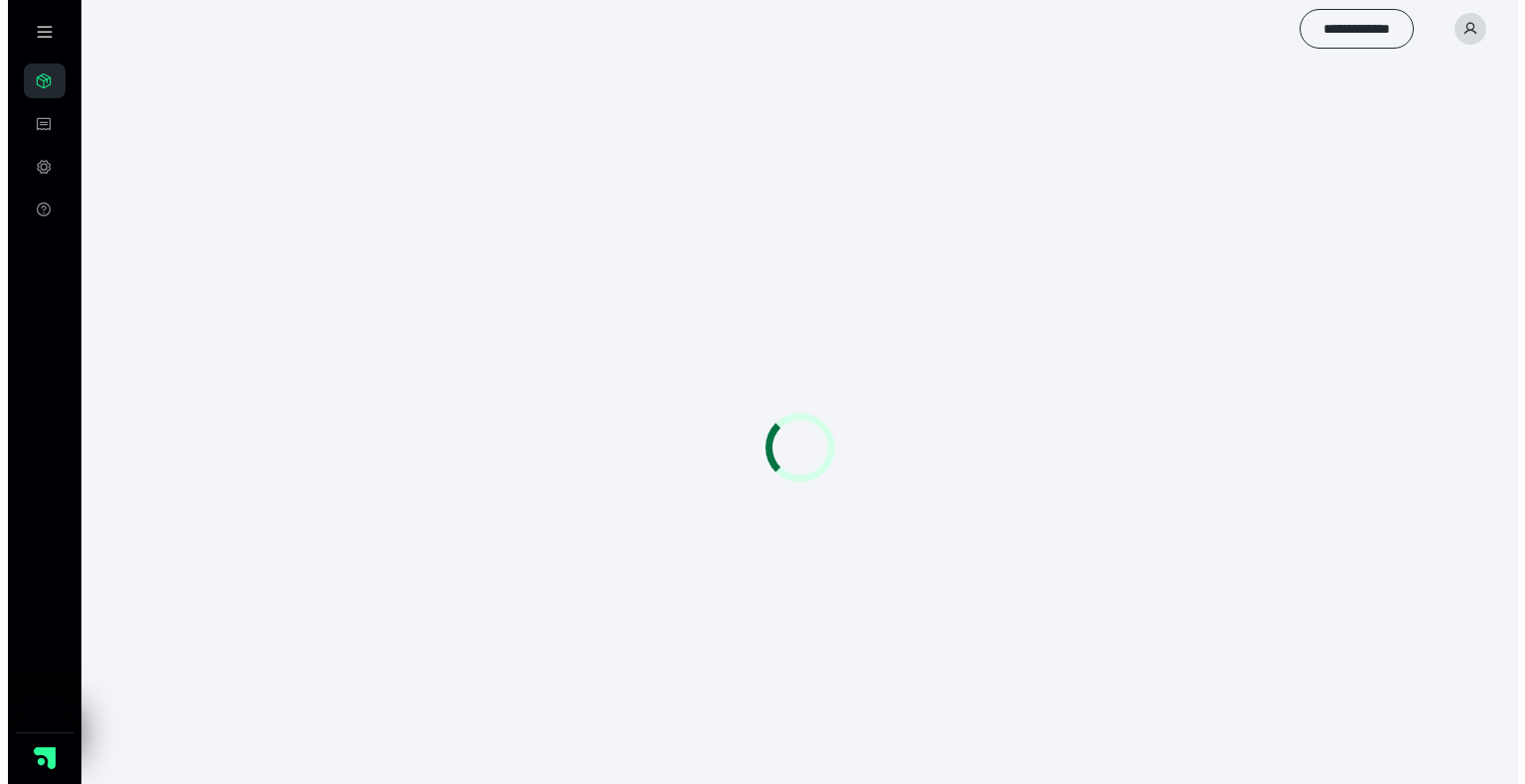 scroll, scrollTop: 0, scrollLeft: 0, axis: both 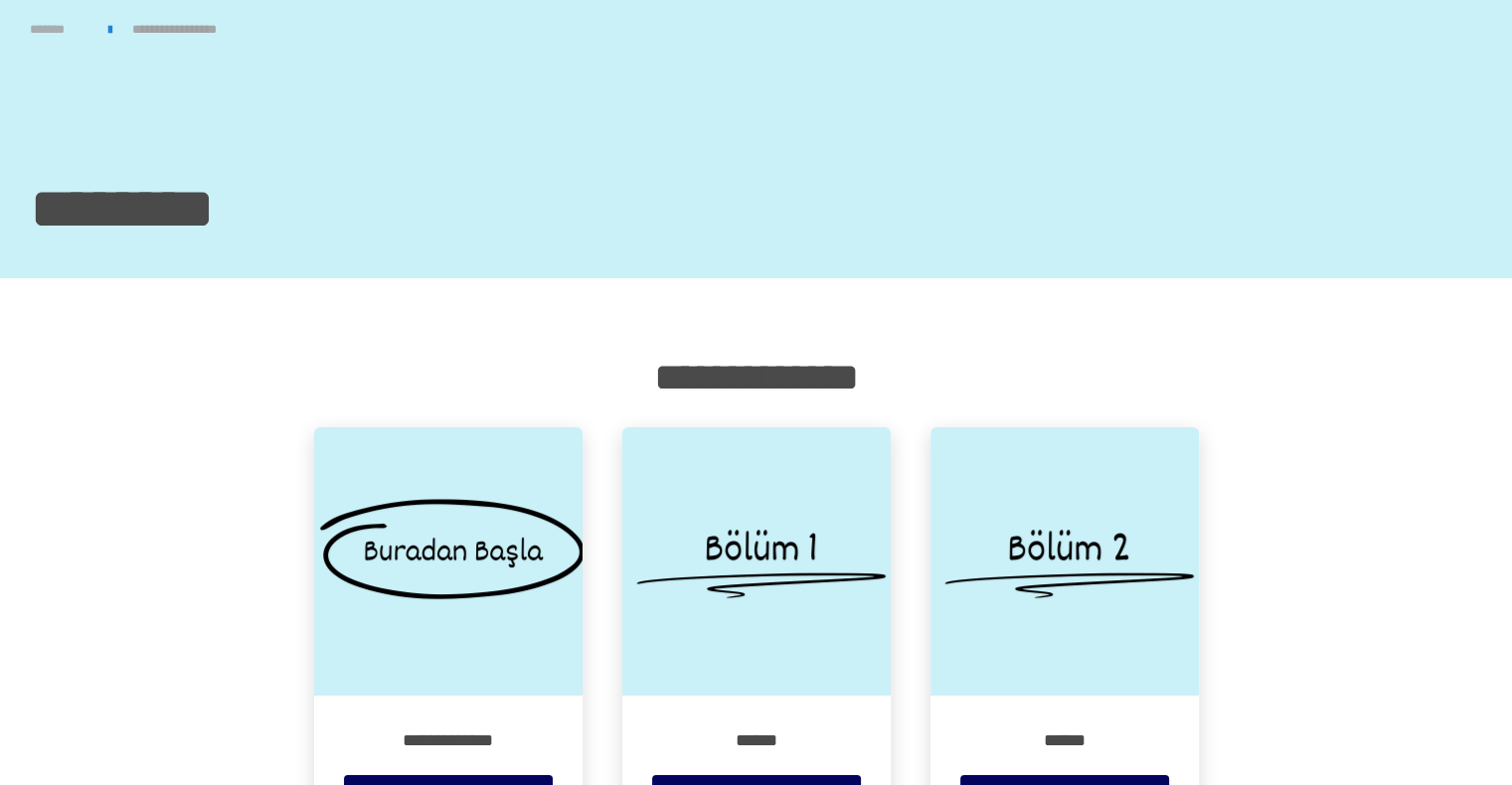 click on "*******" at bounding box center (47, 29) 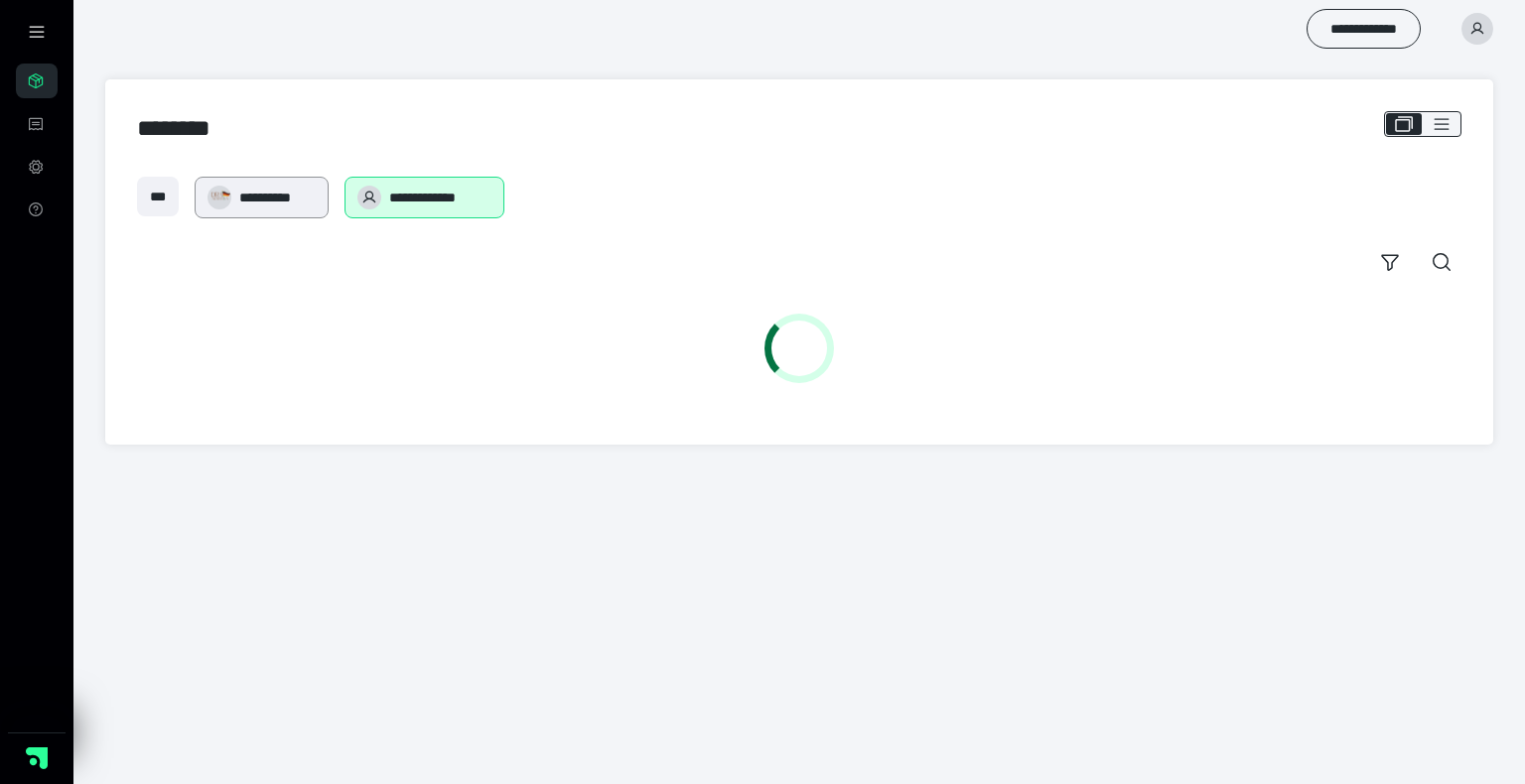 scroll, scrollTop: 0, scrollLeft: 0, axis: both 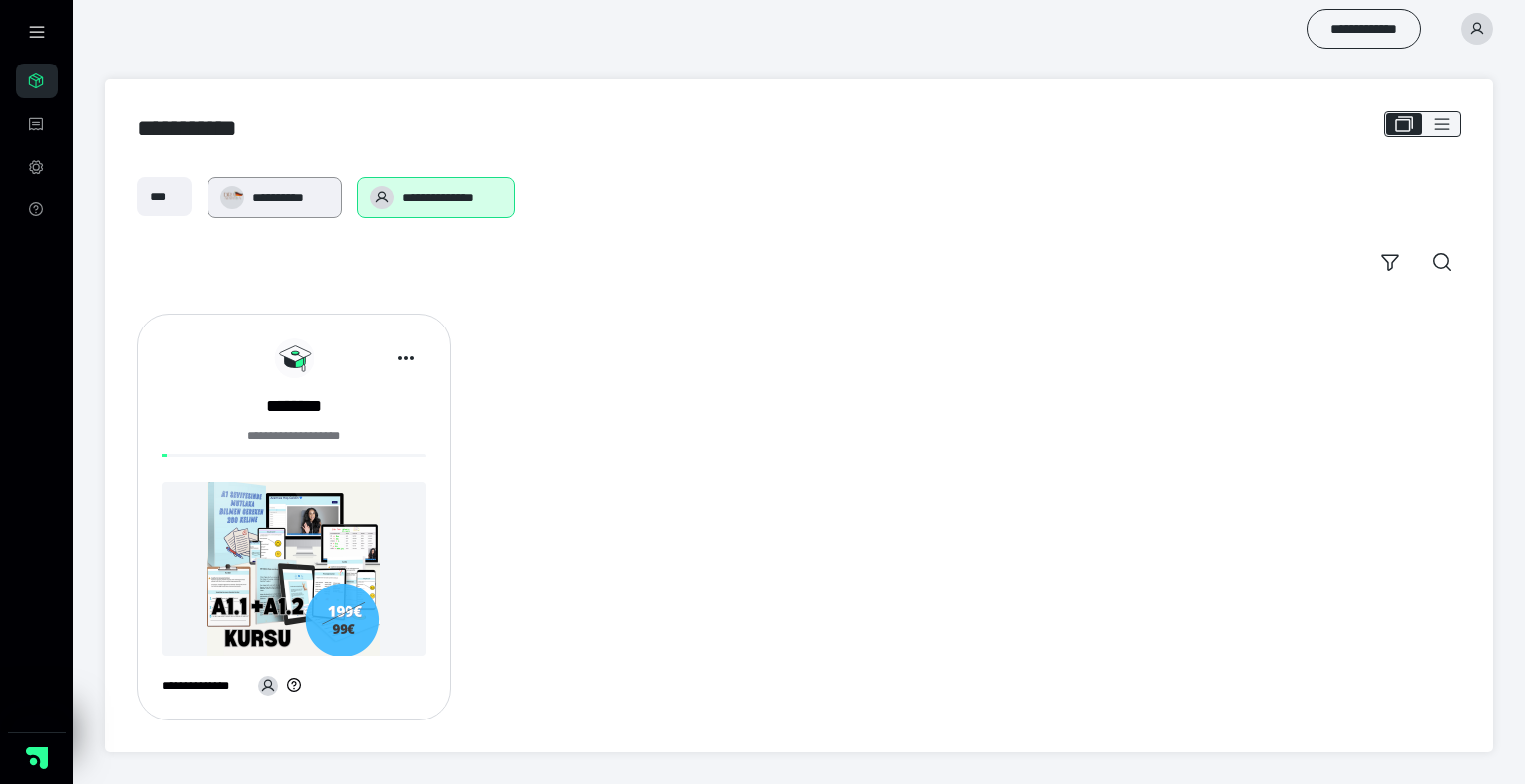 click on "**********" at bounding box center [274, 197] 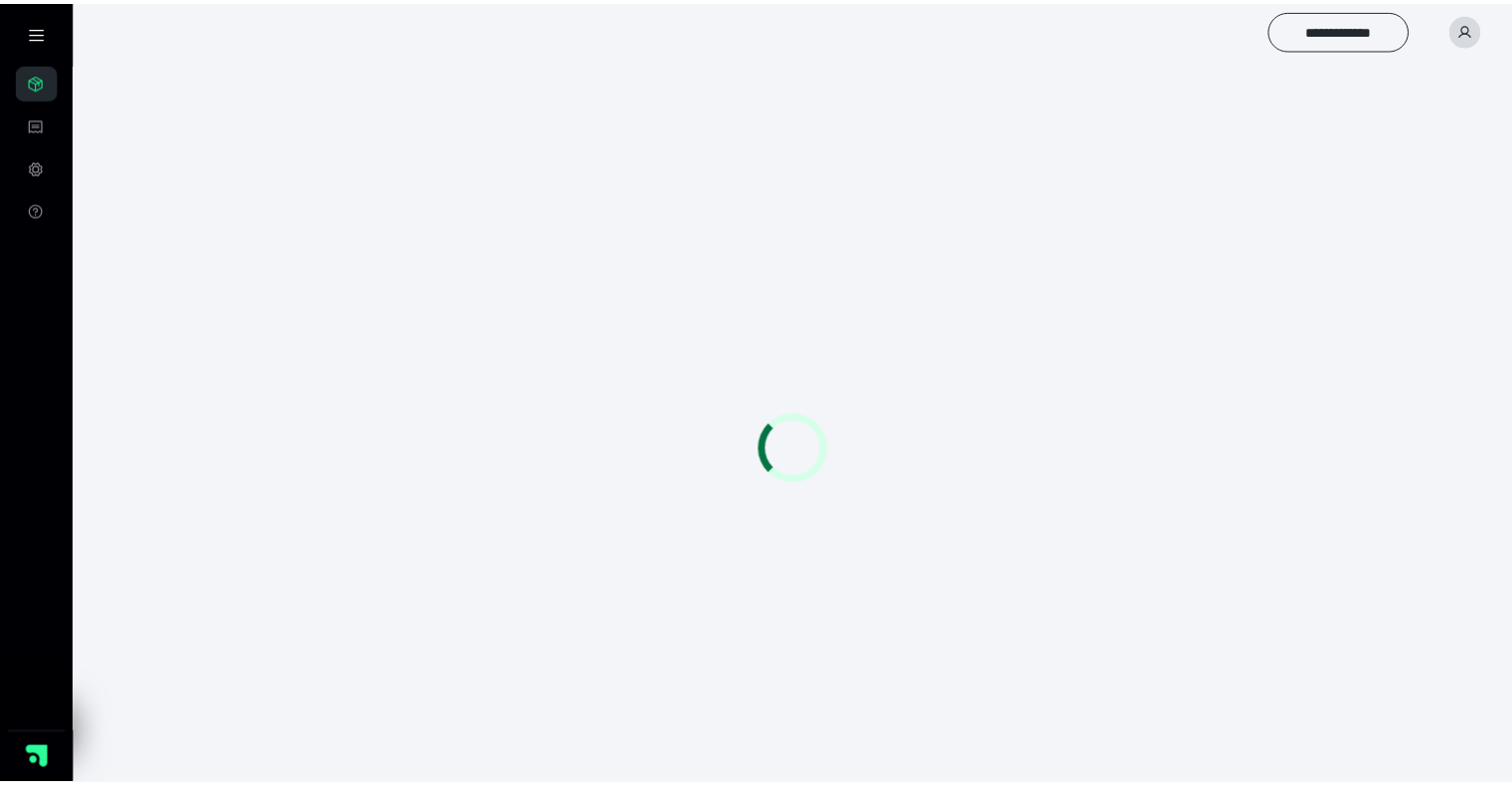 scroll, scrollTop: 0, scrollLeft: 0, axis: both 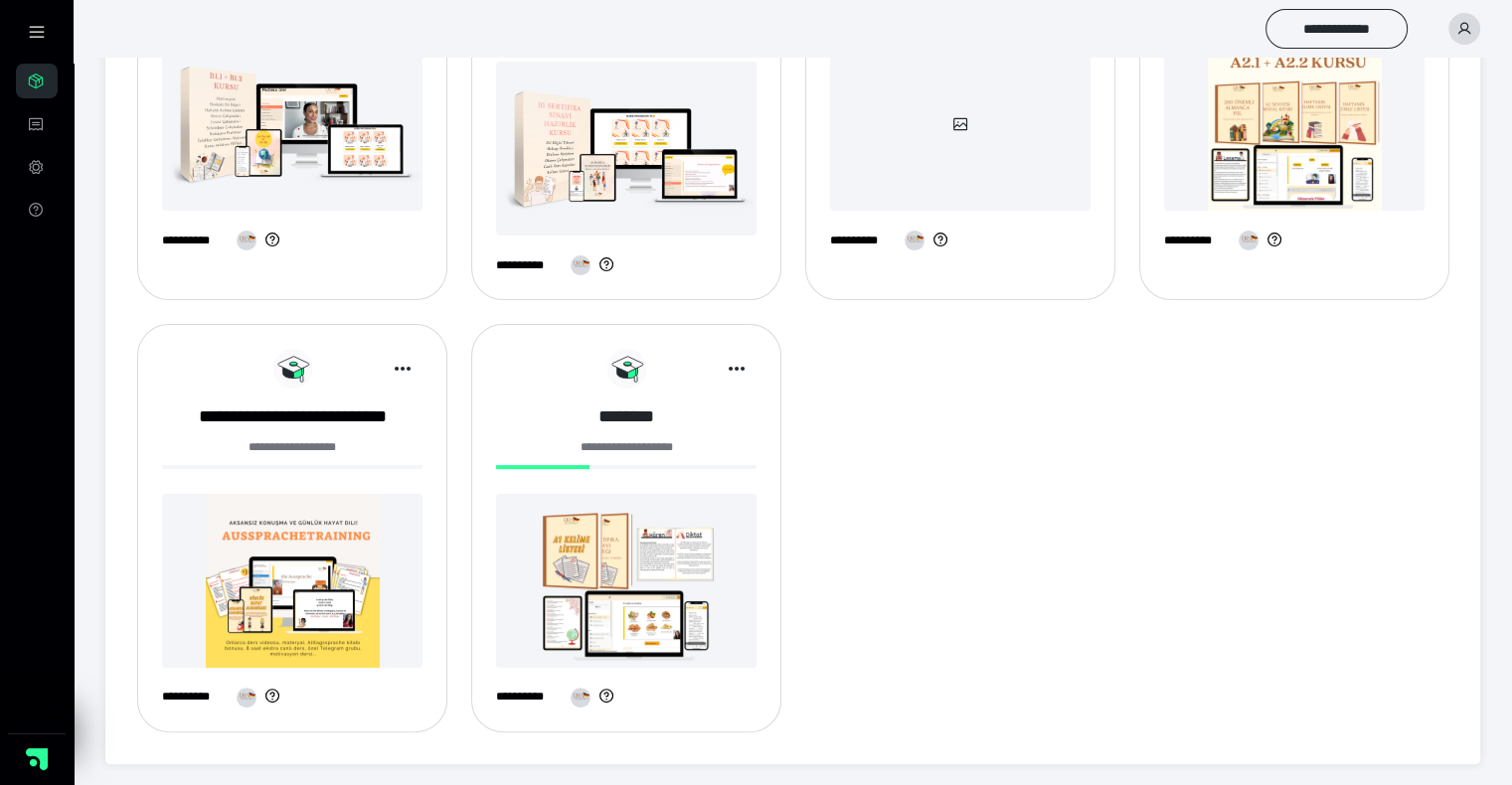 click on "********" at bounding box center (626, 416) 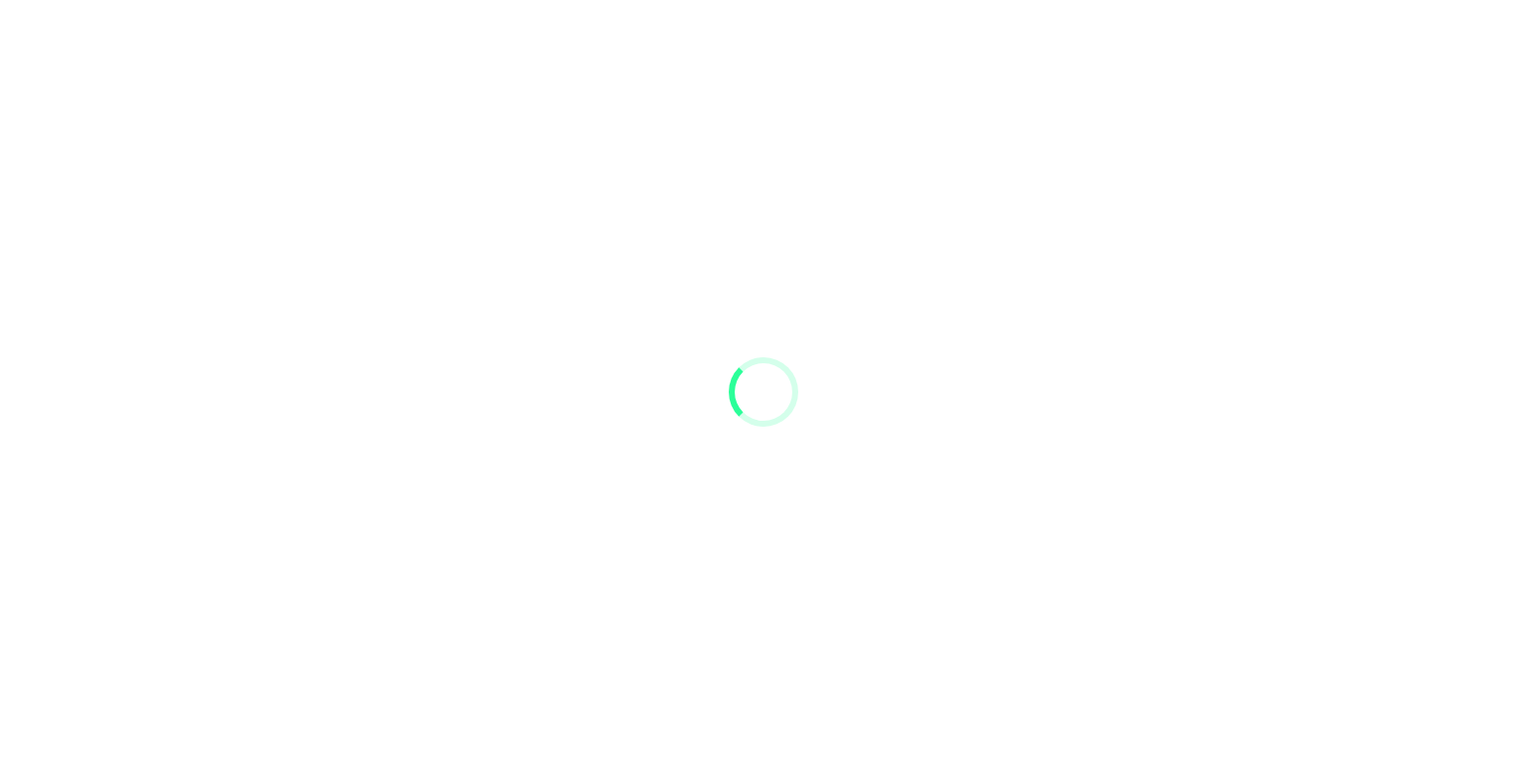 scroll, scrollTop: 0, scrollLeft: 0, axis: both 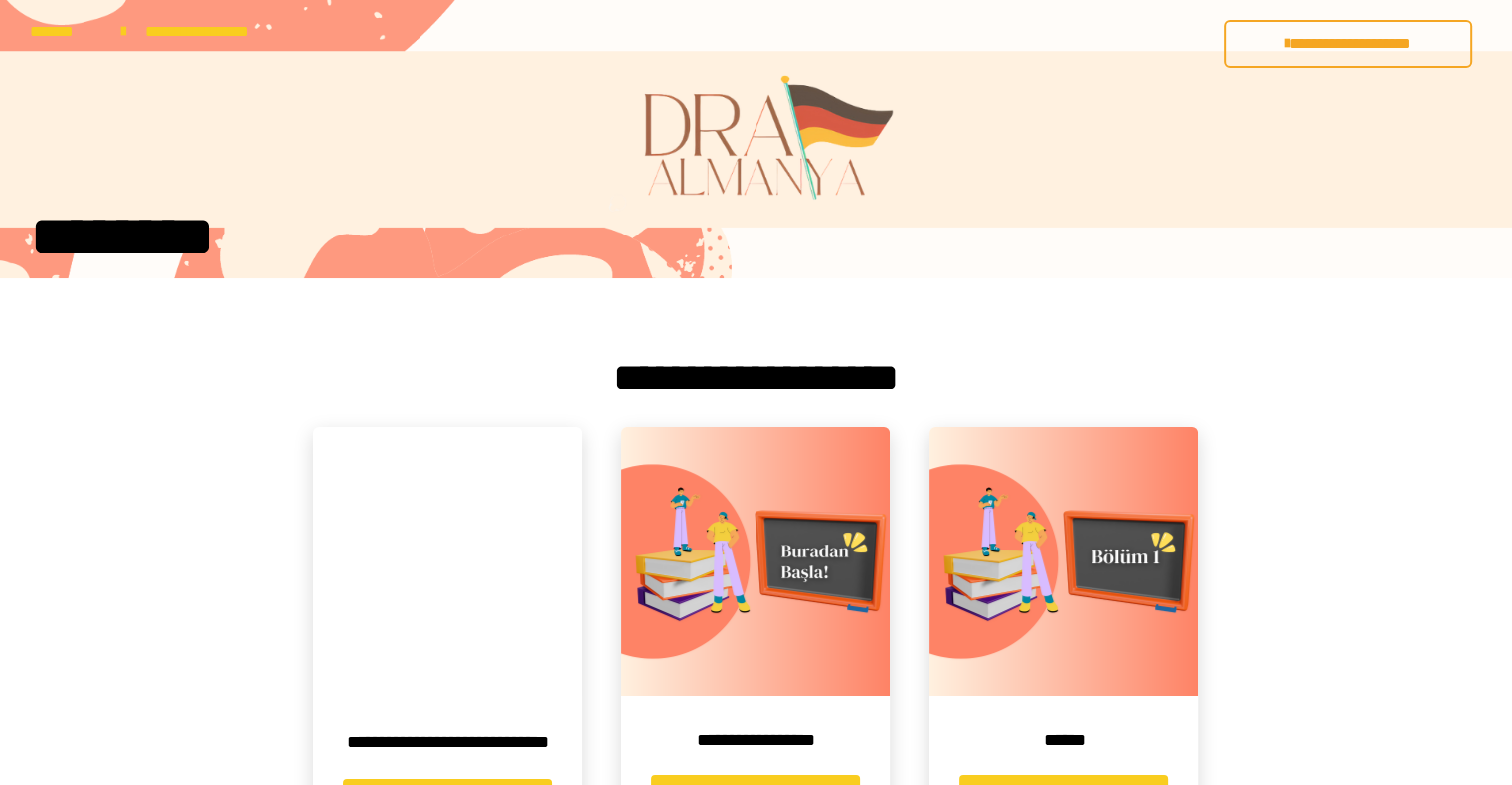 click on "**********" at bounding box center [1350, 43] 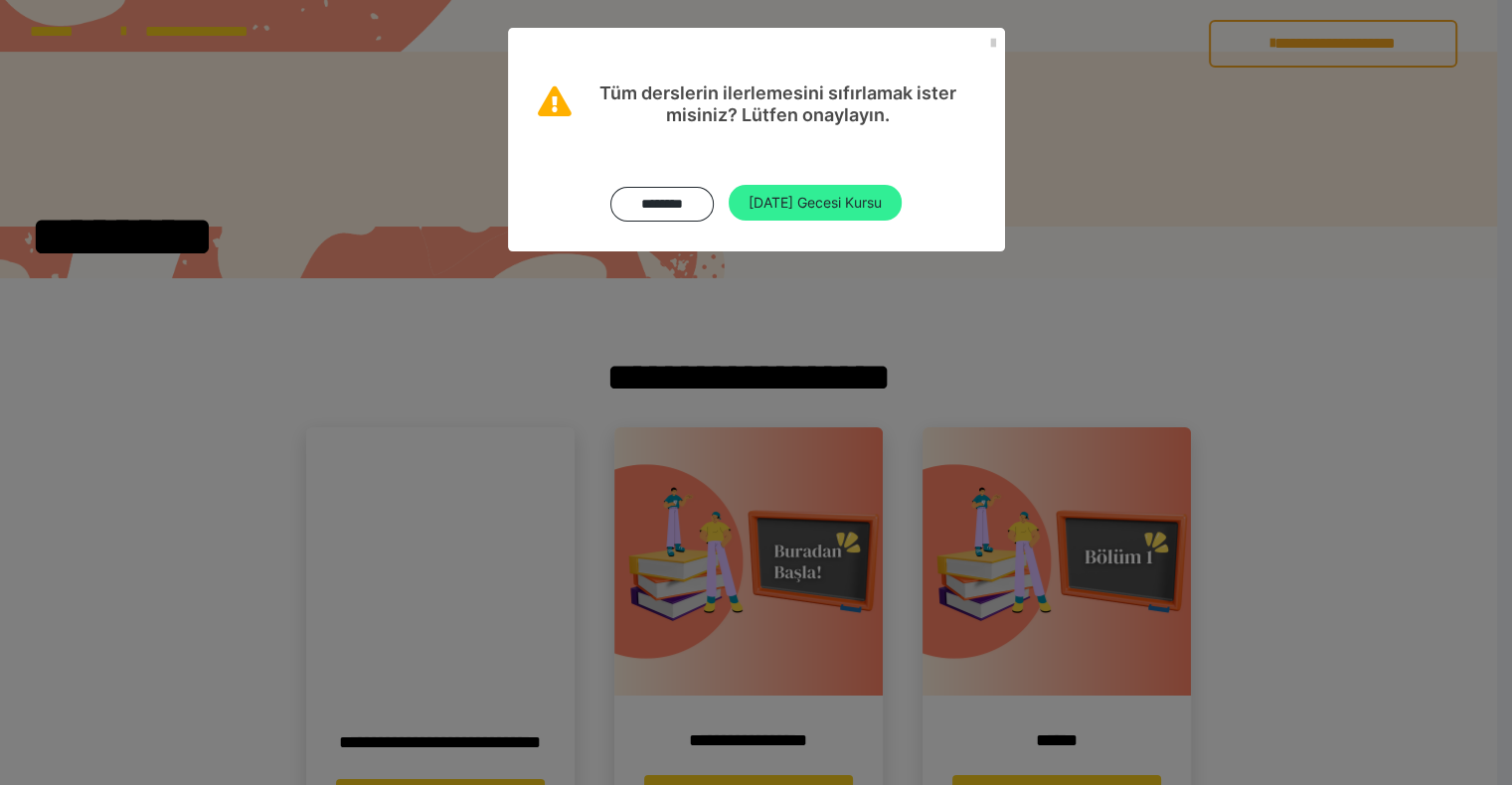 click on "Yılbaşı Gecesi Kursu" at bounding box center [815, 202] 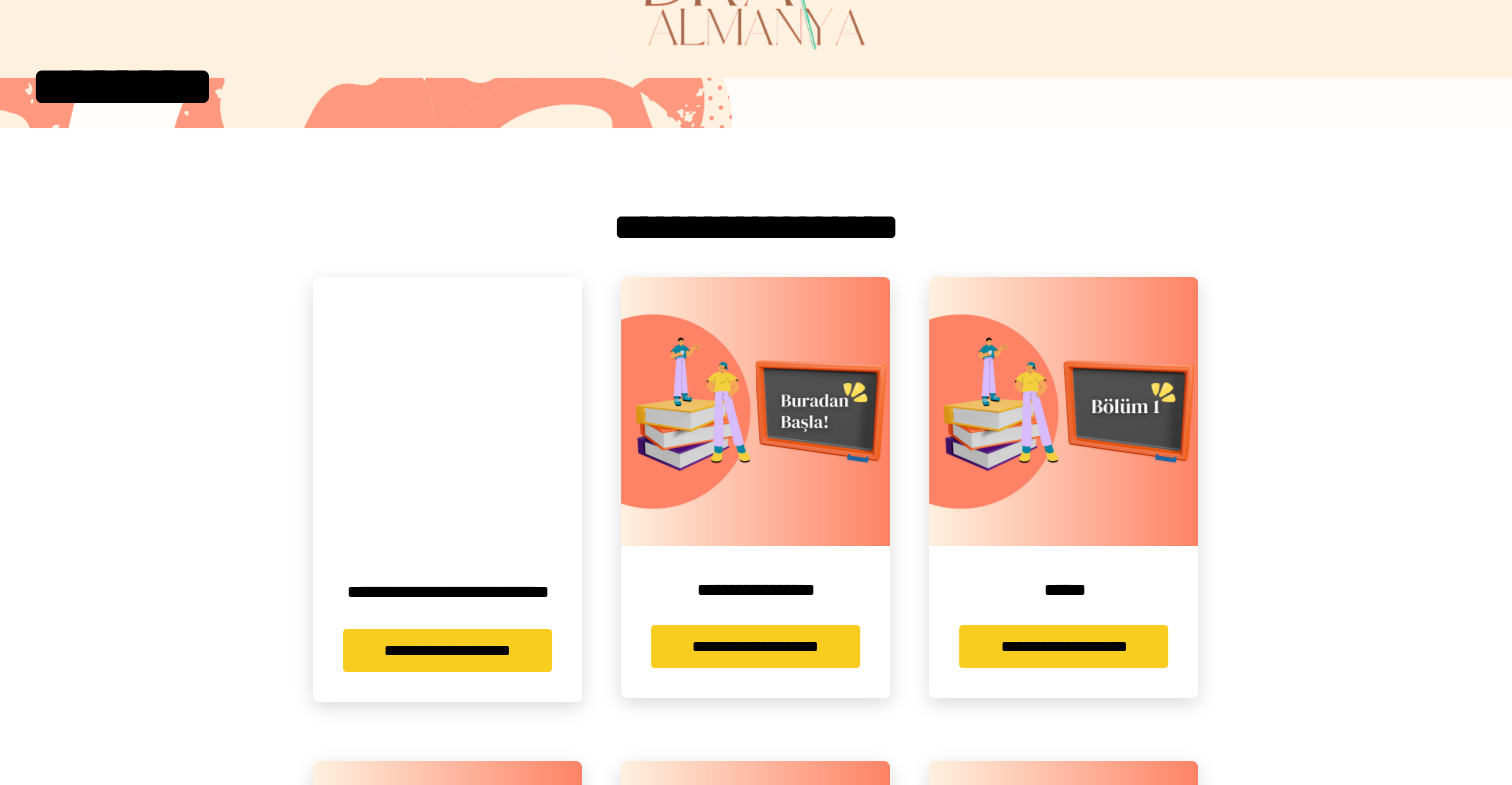 scroll, scrollTop: 0, scrollLeft: 0, axis: both 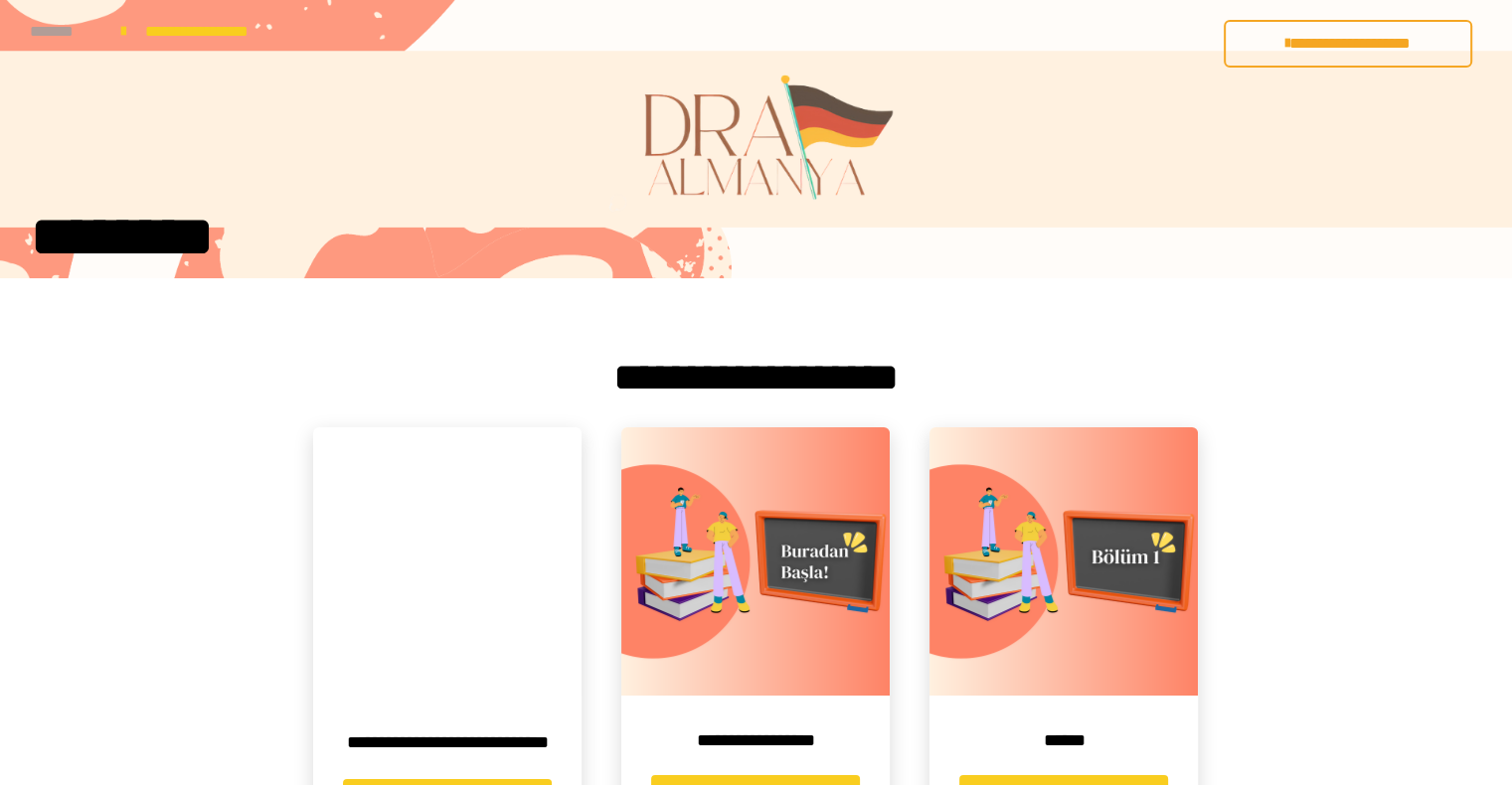 click on "*******" at bounding box center (52, 31) 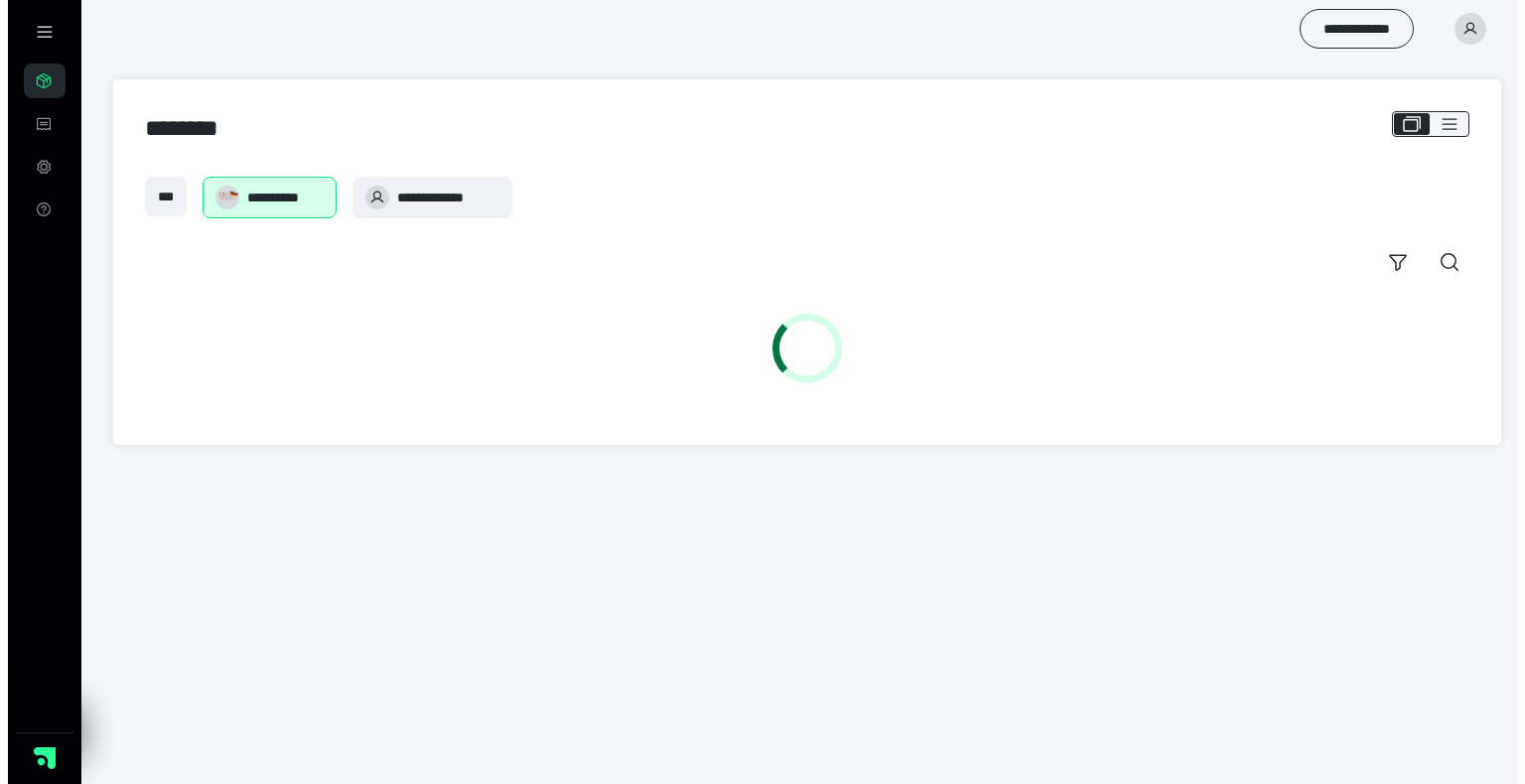 scroll, scrollTop: 0, scrollLeft: 0, axis: both 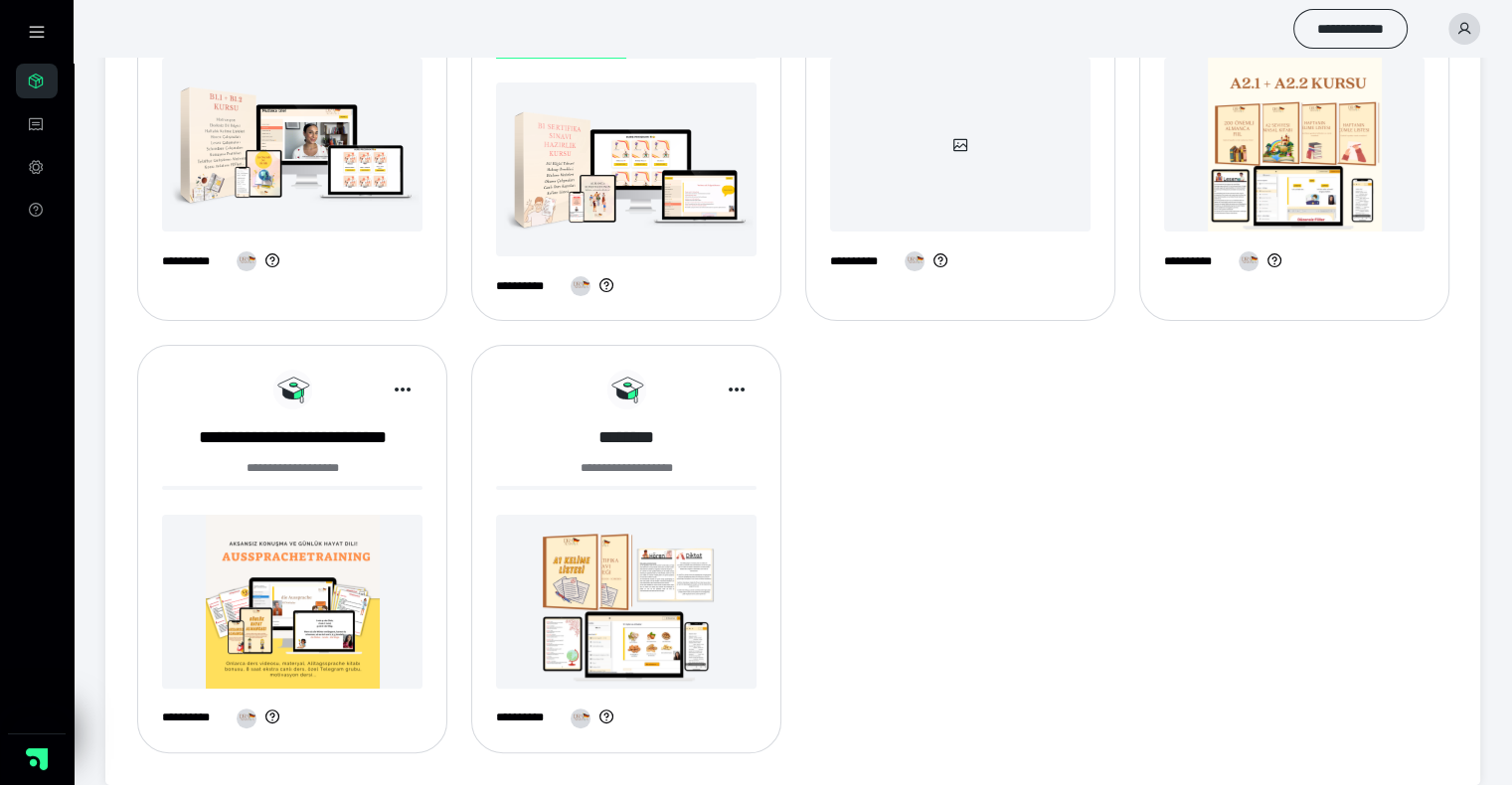 click on "********" at bounding box center [626, 437] 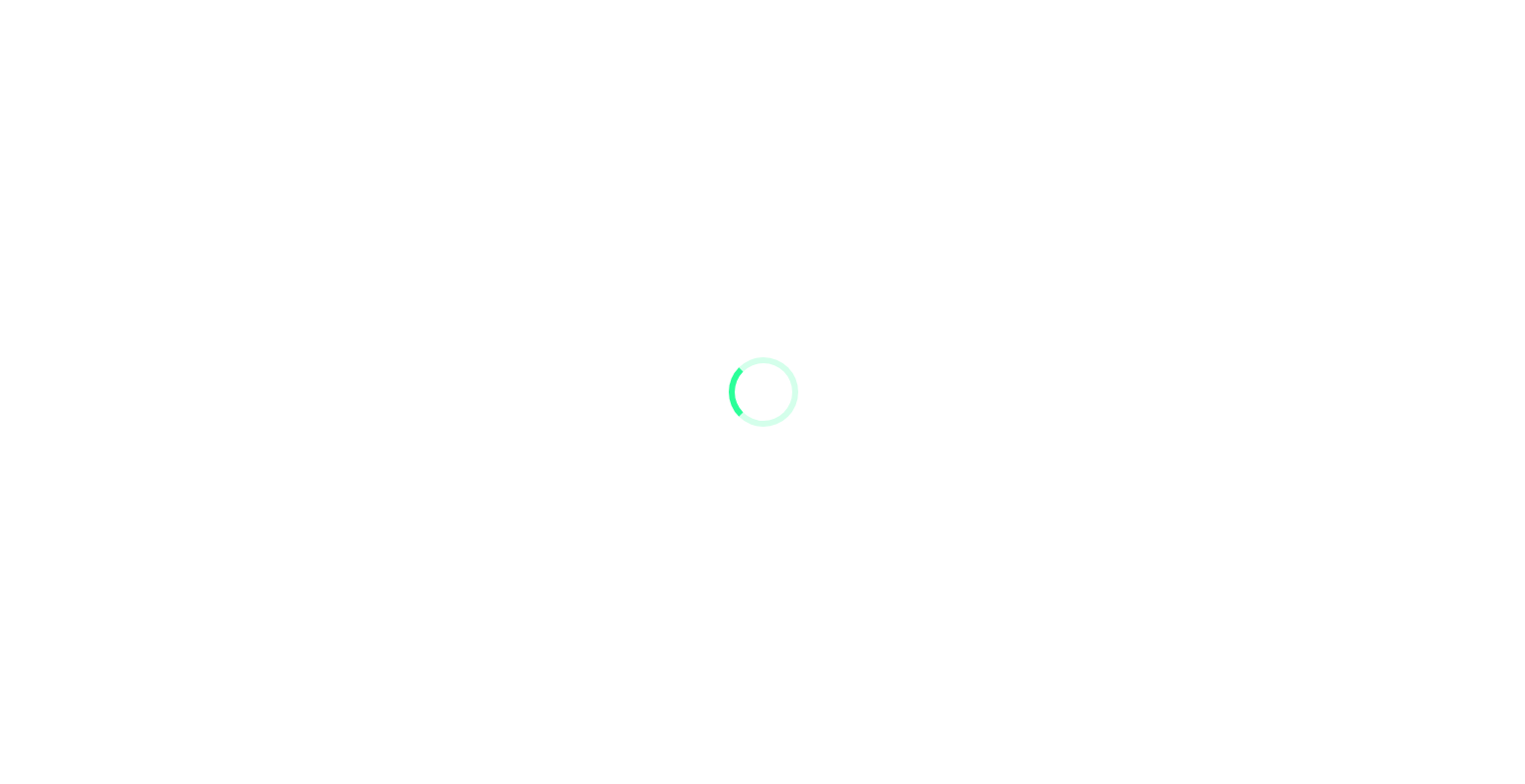 scroll, scrollTop: 0, scrollLeft: 0, axis: both 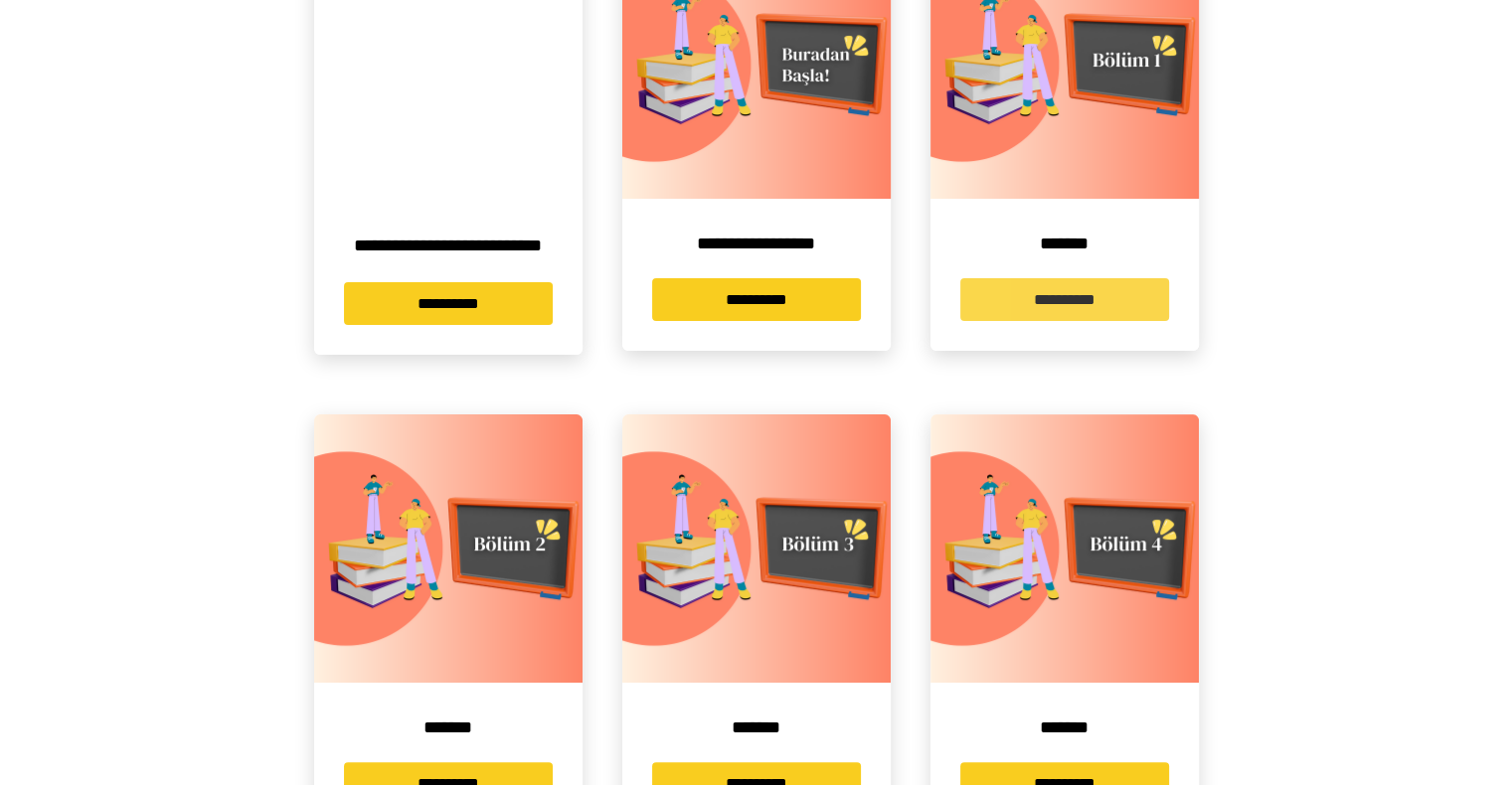click on "**********" at bounding box center [1065, 299] 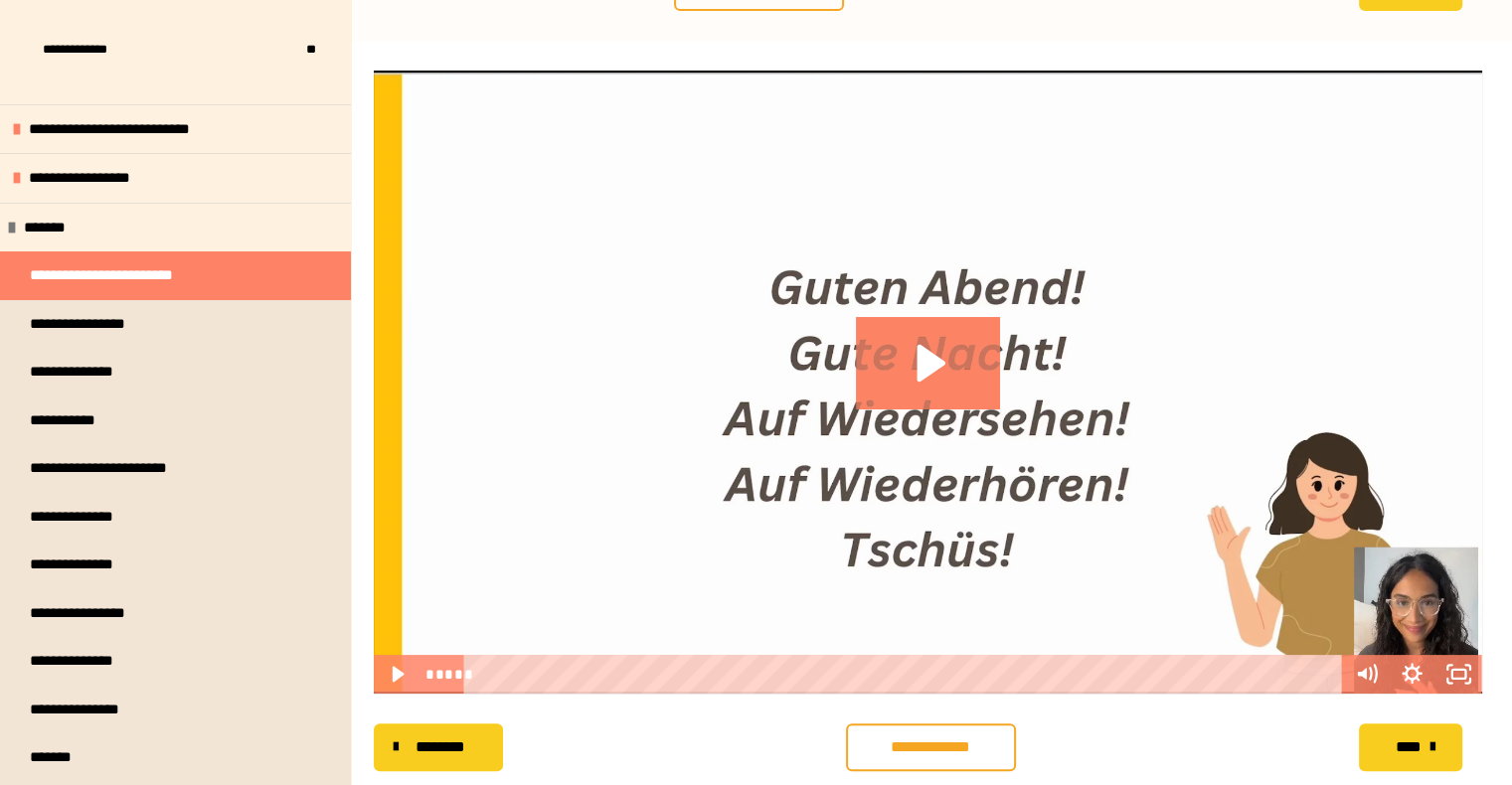scroll, scrollTop: 354, scrollLeft: 0, axis: vertical 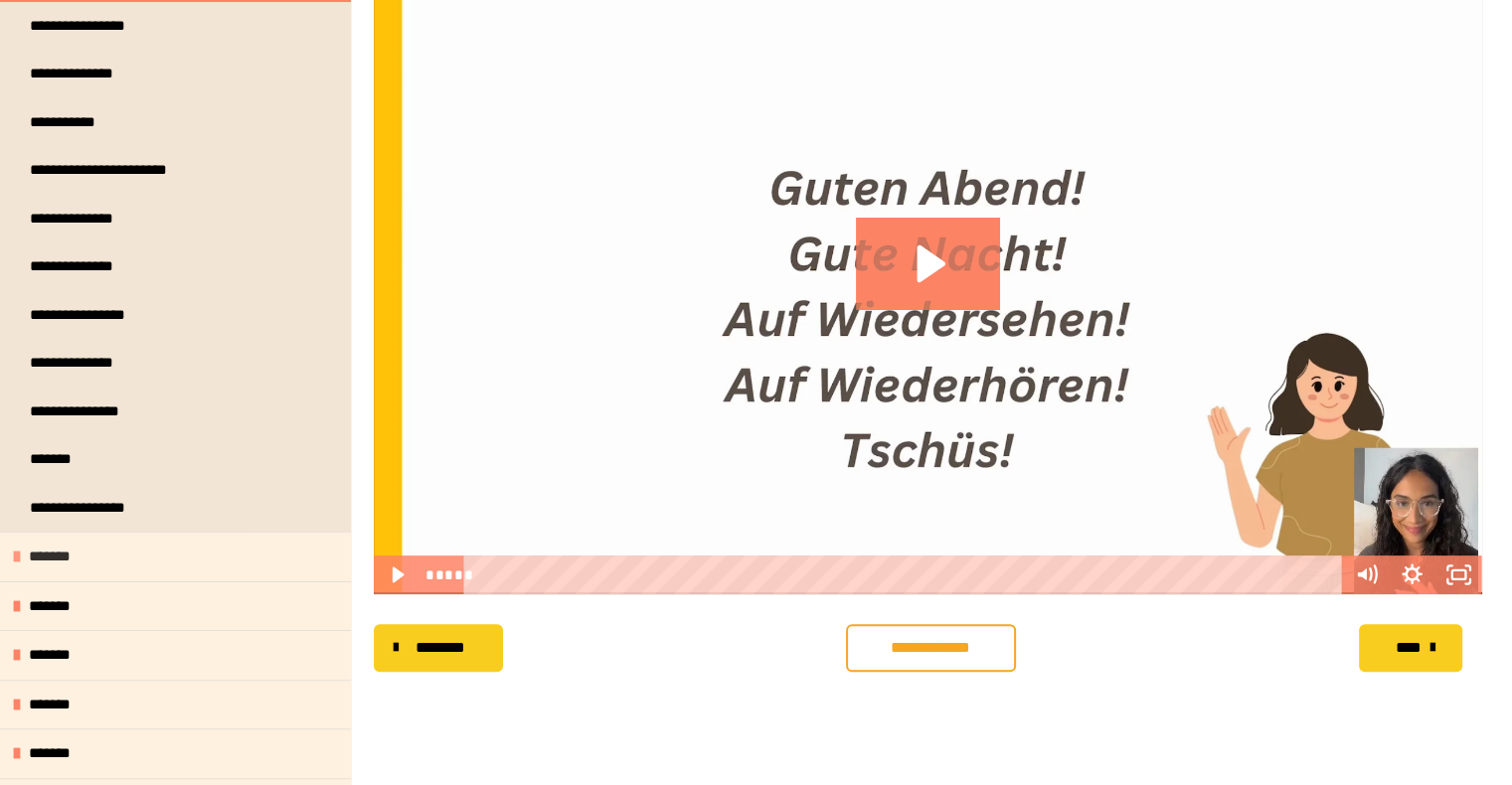 click on "*******" at bounding box center [175, 556] 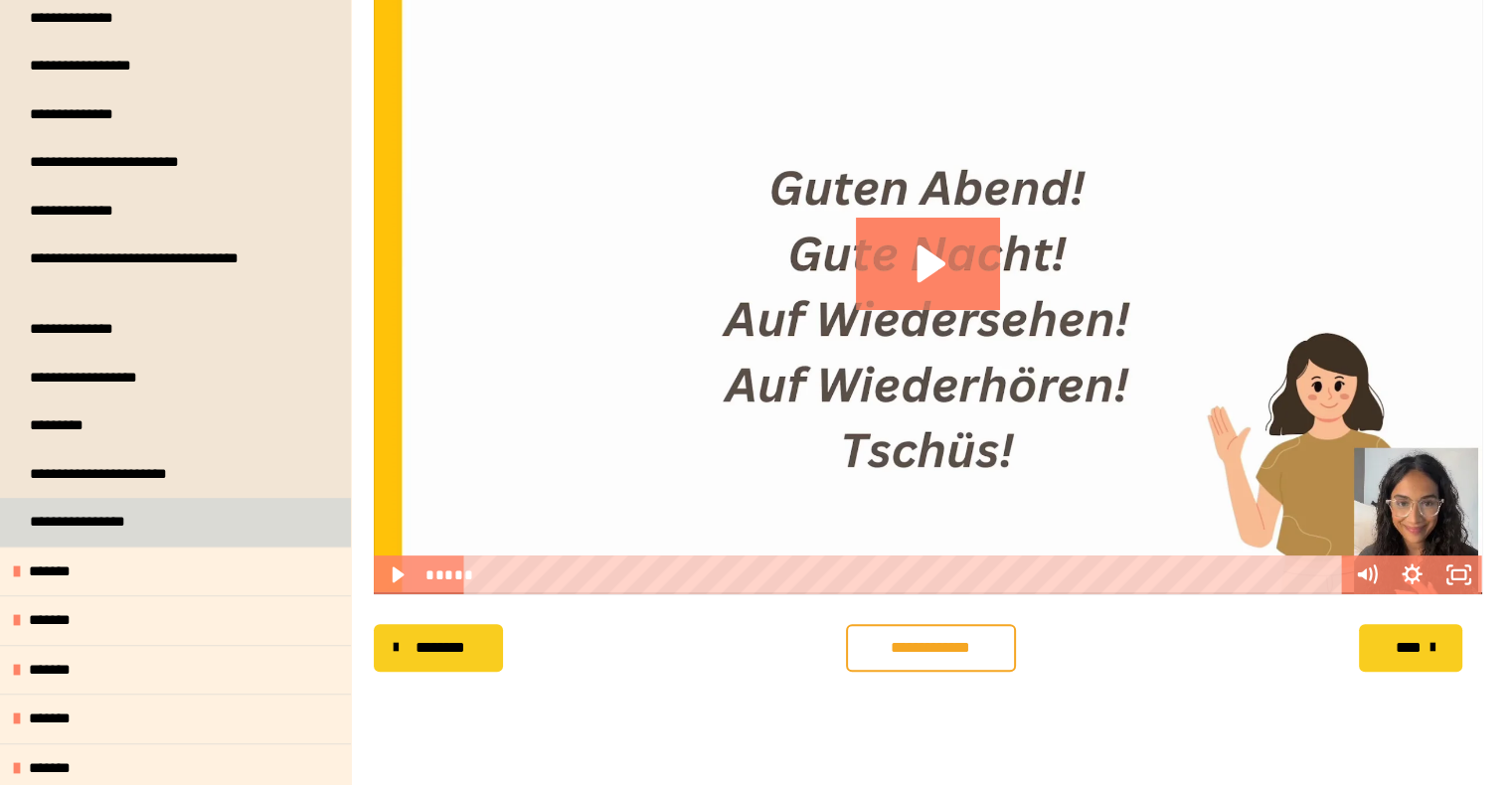 scroll, scrollTop: 1093, scrollLeft: 0, axis: vertical 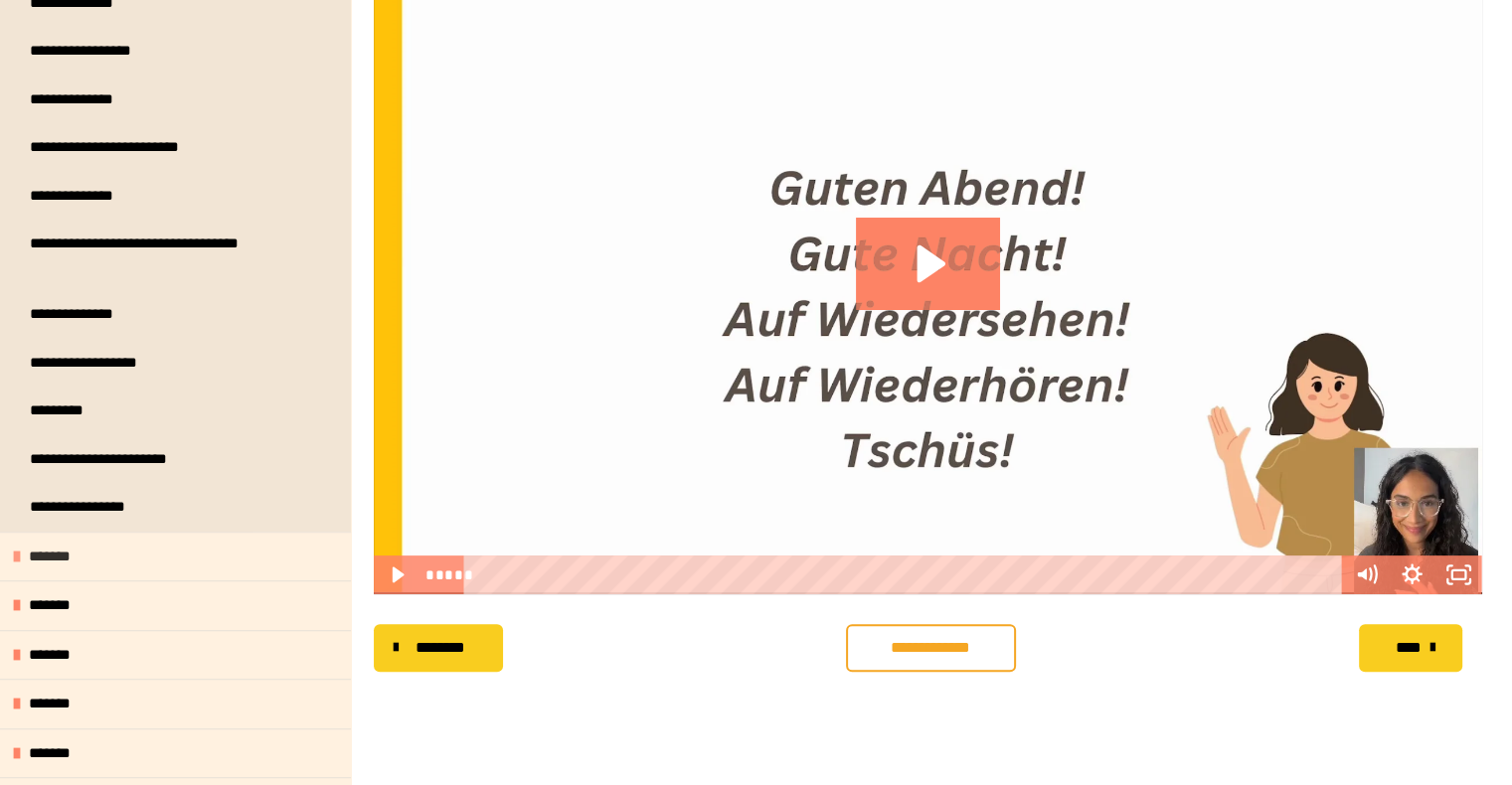 click on "*******" at bounding box center [175, 556] 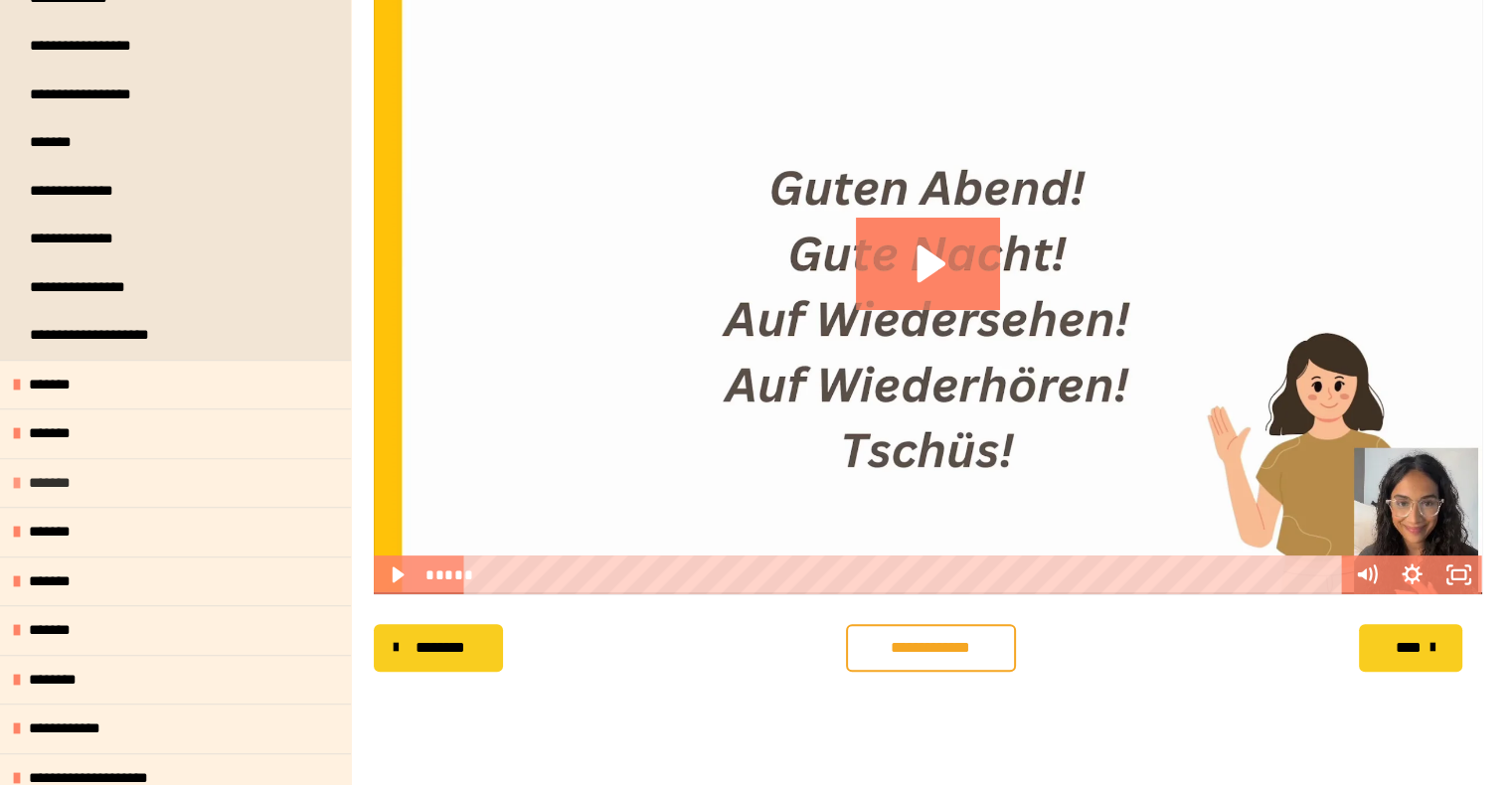 scroll, scrollTop: 2046, scrollLeft: 0, axis: vertical 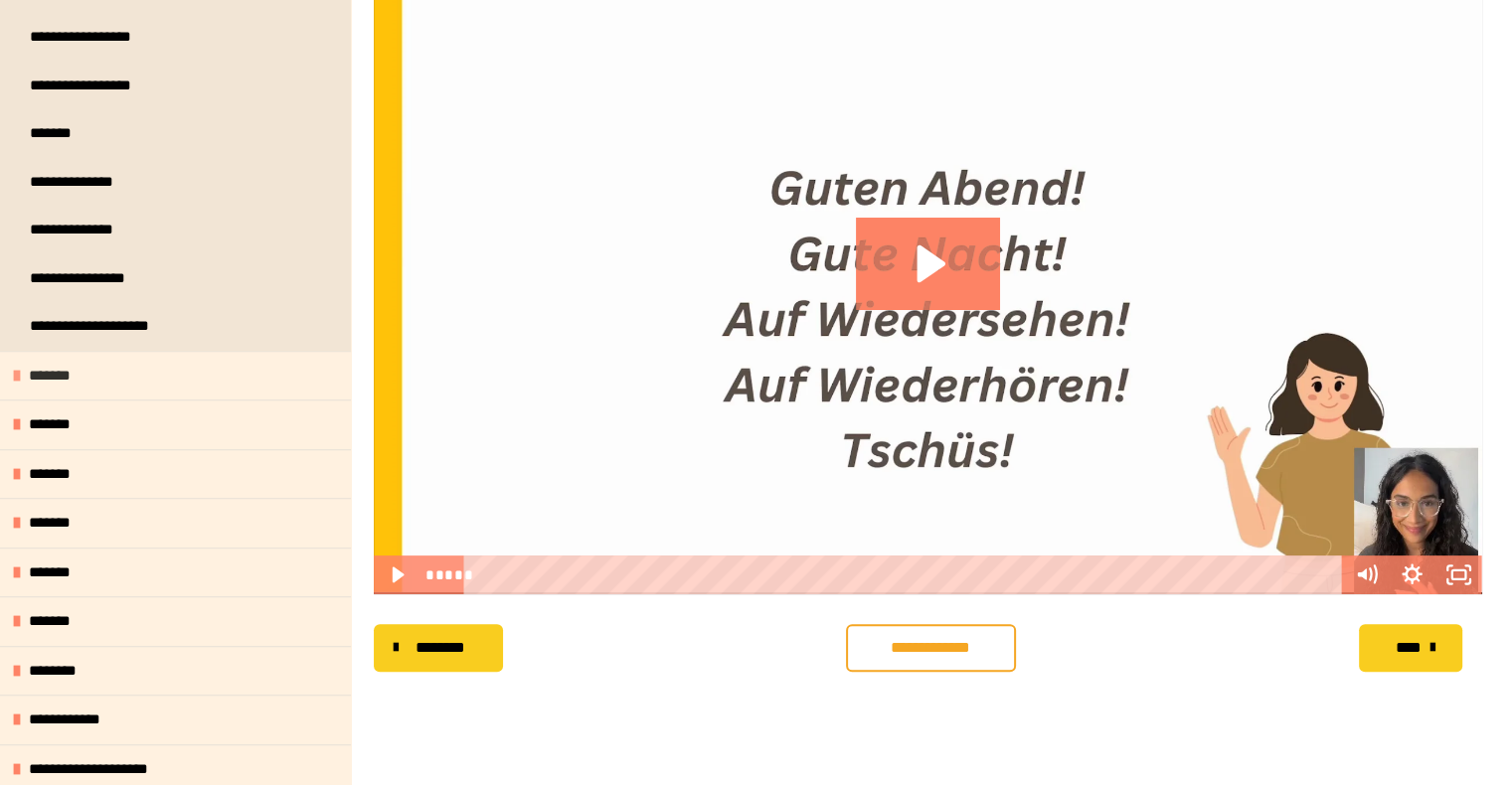 click on "*******" at bounding box center (175, 376) 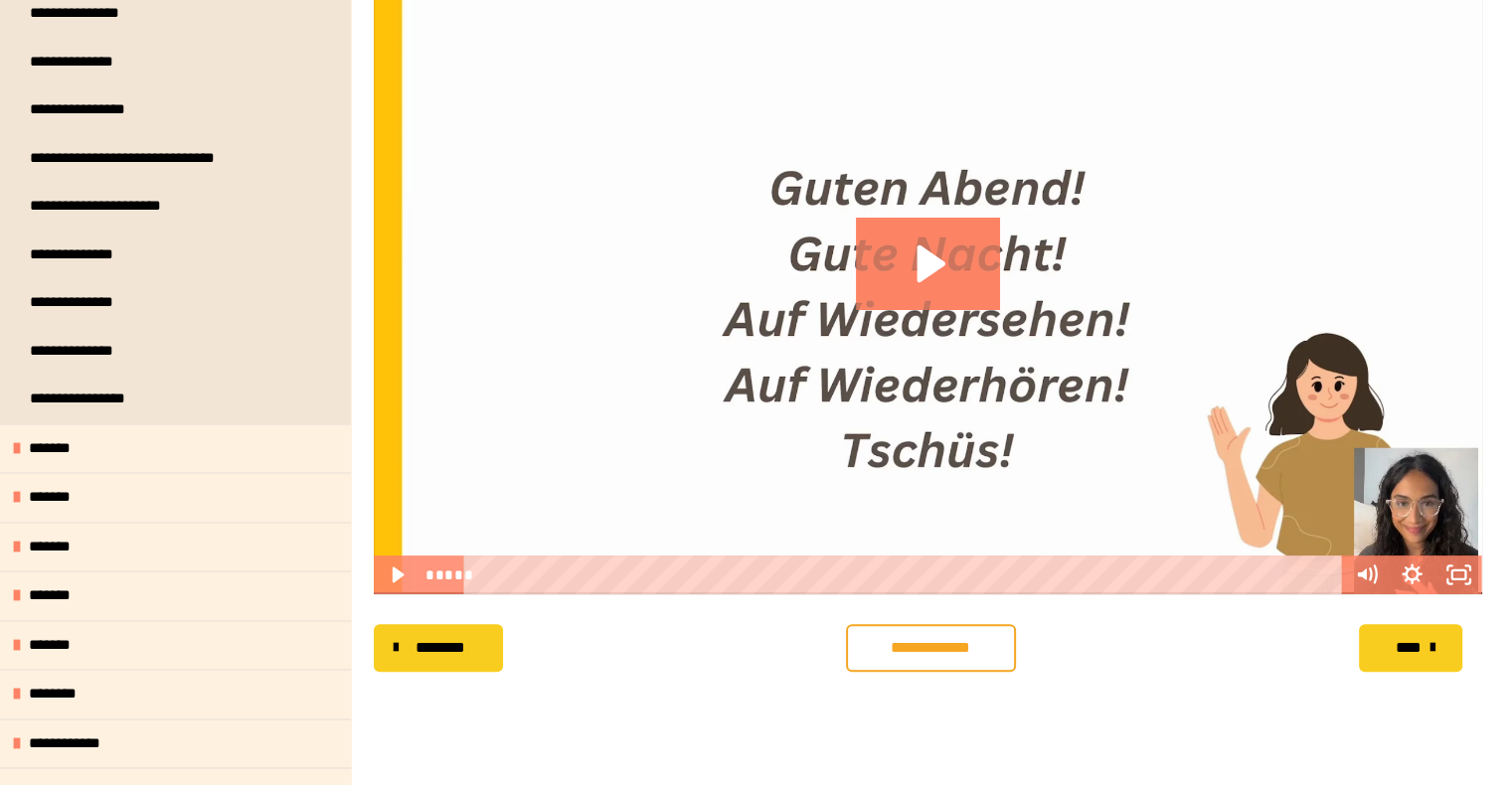 scroll, scrollTop: 2768, scrollLeft: 0, axis: vertical 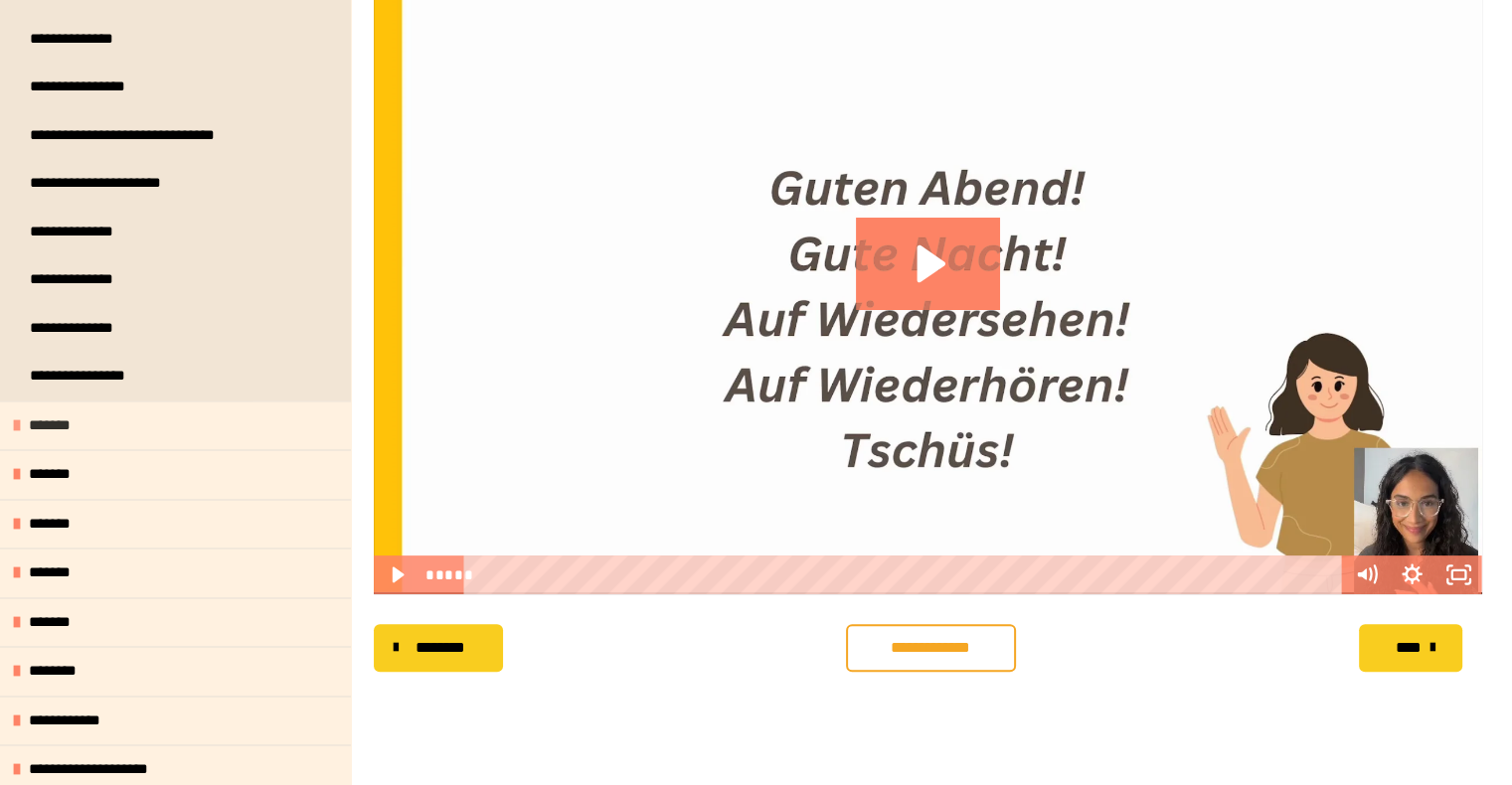 click on "*******" at bounding box center [175, 425] 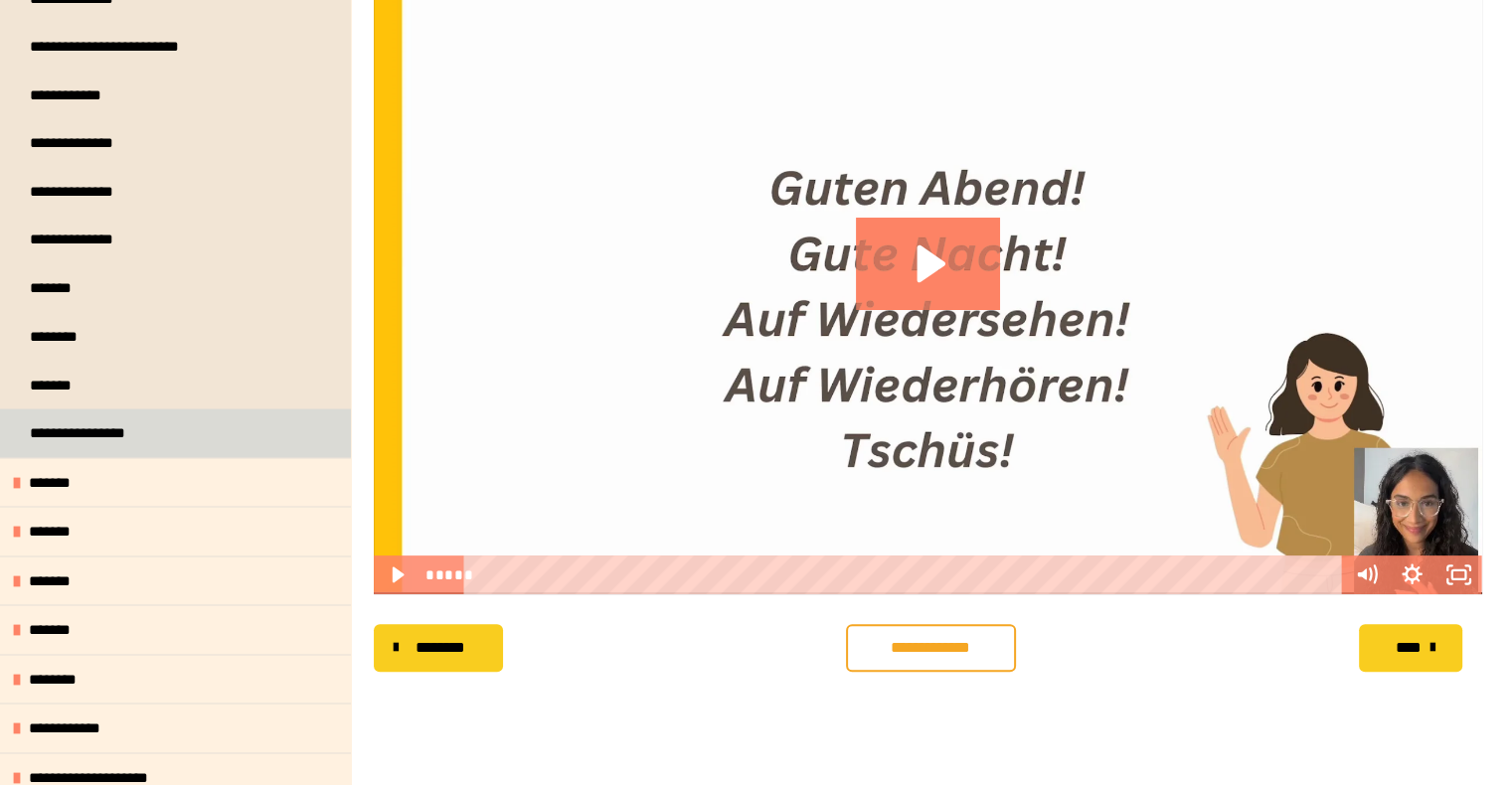 scroll, scrollTop: 3492, scrollLeft: 0, axis: vertical 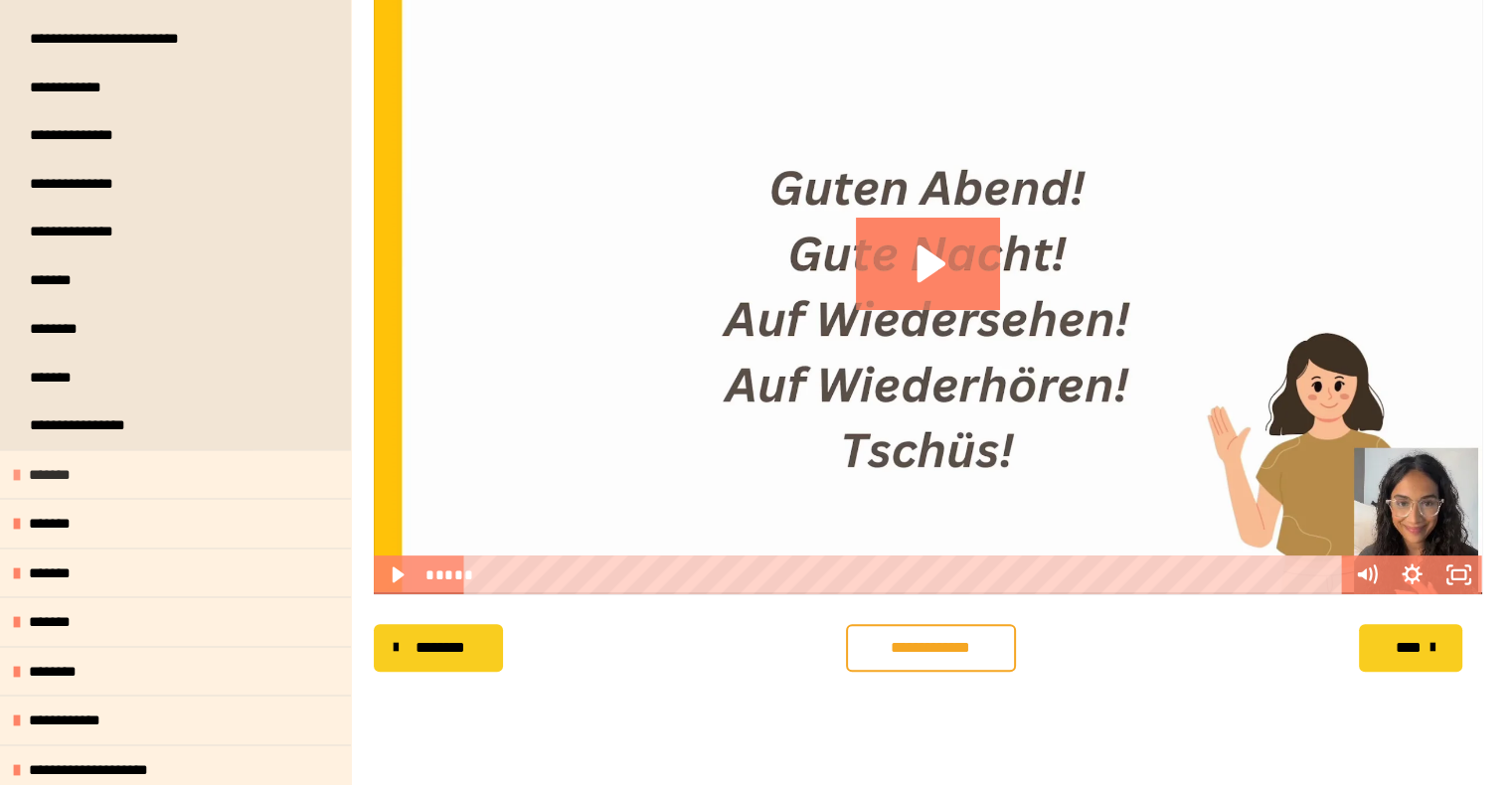 click on "*******" at bounding box center (175, 474) 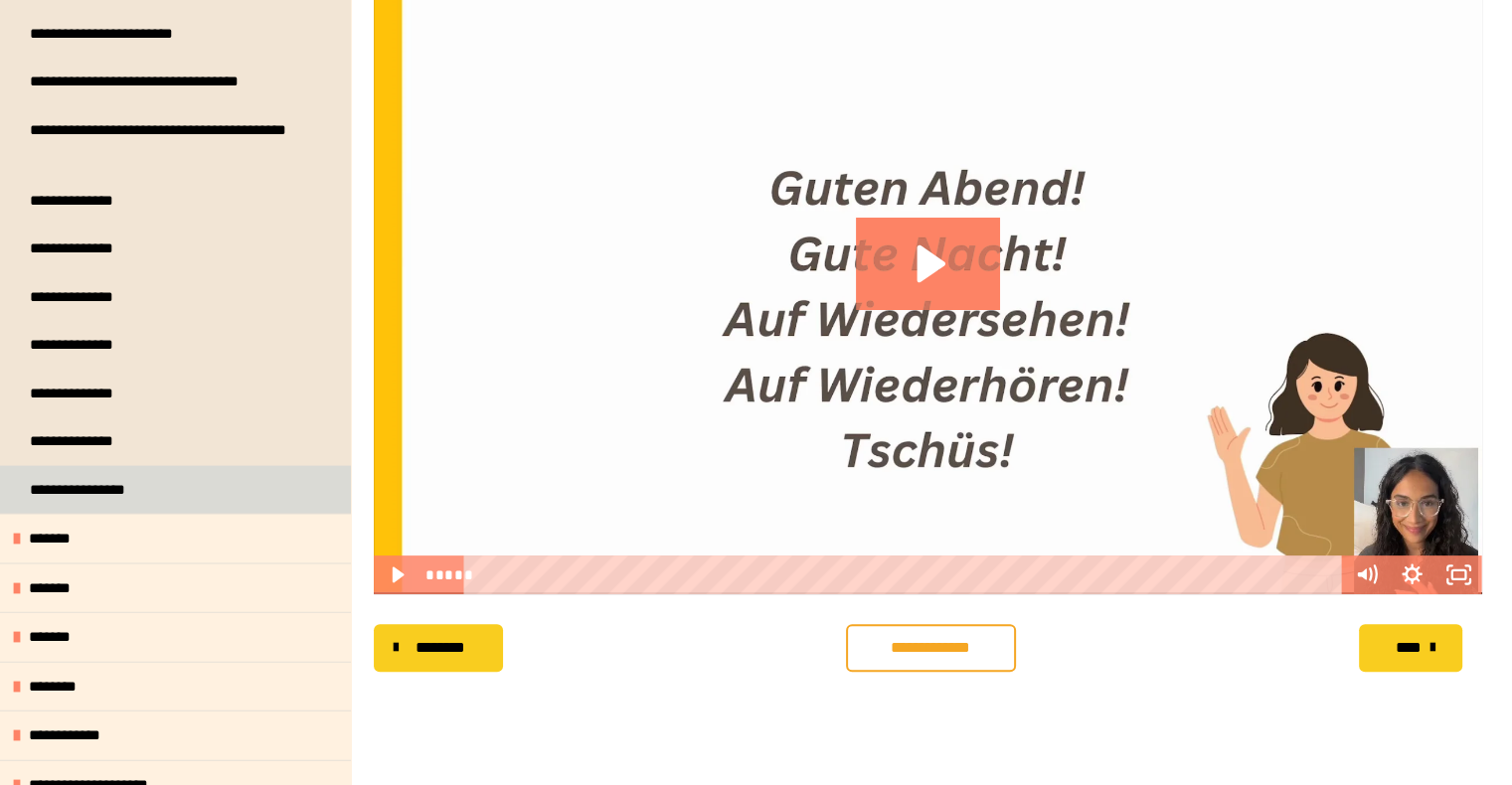 scroll, scrollTop: 4141, scrollLeft: 0, axis: vertical 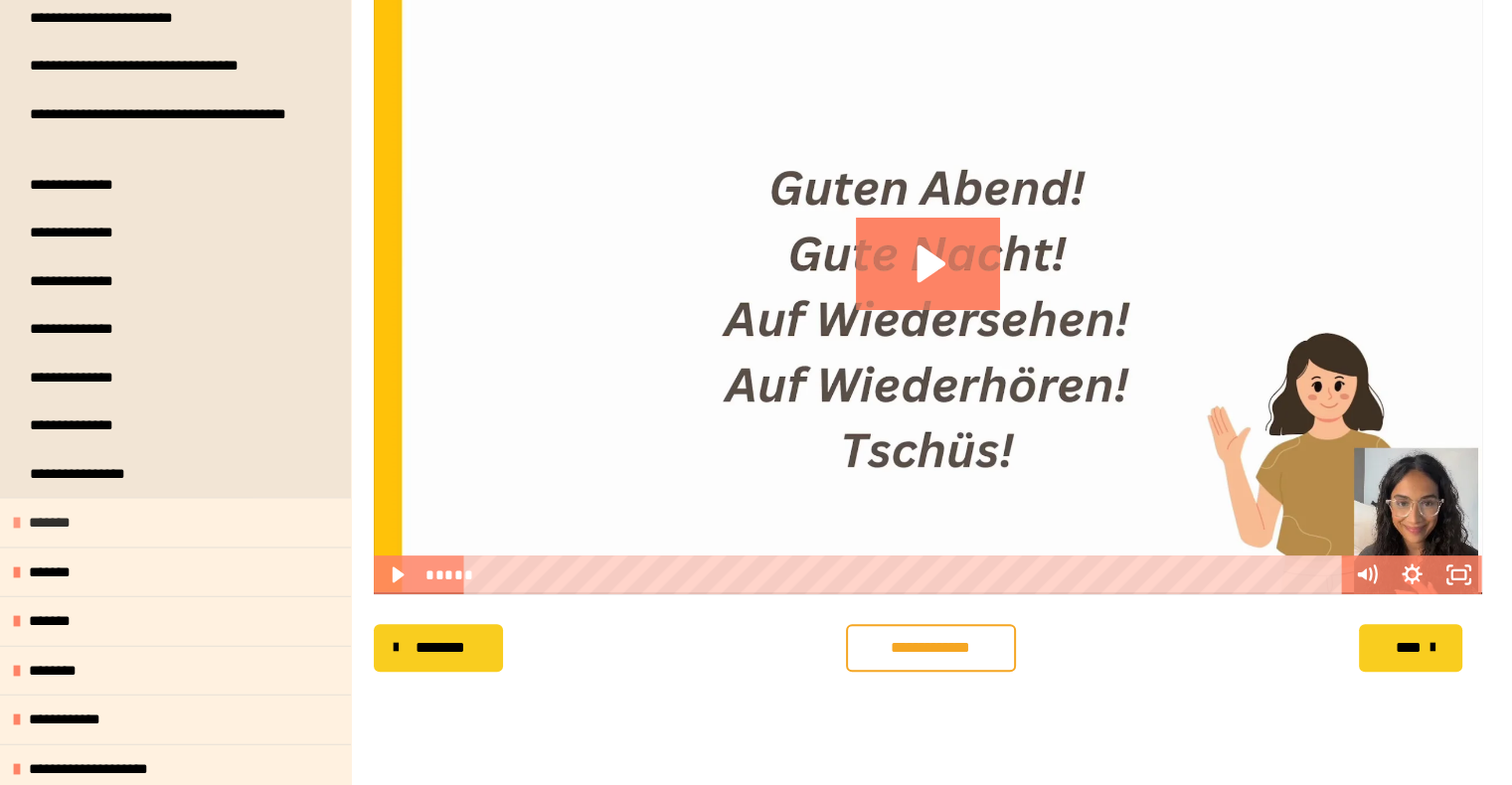 click on "*******" at bounding box center (175, 523) 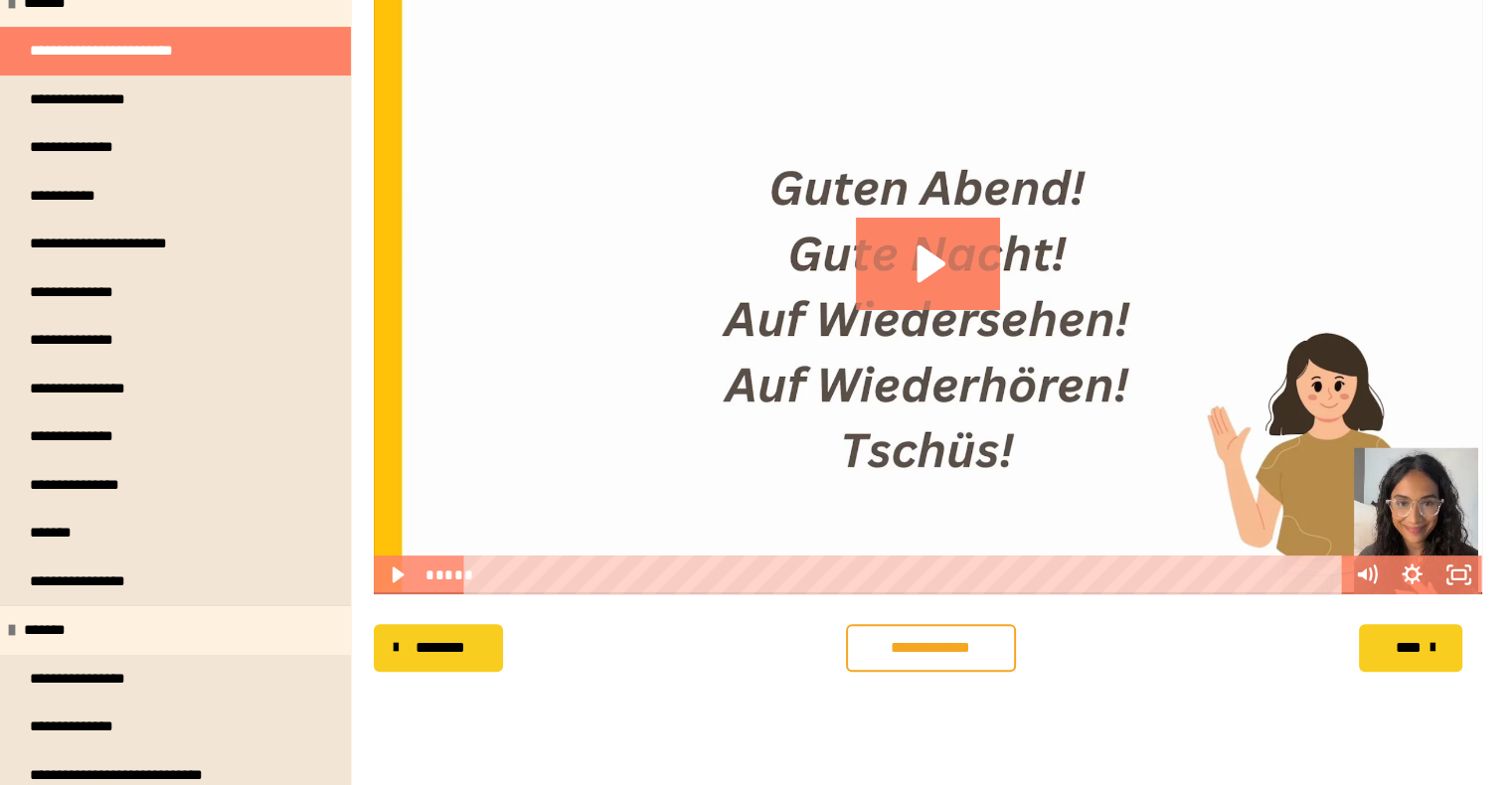 scroll, scrollTop: 0, scrollLeft: 0, axis: both 